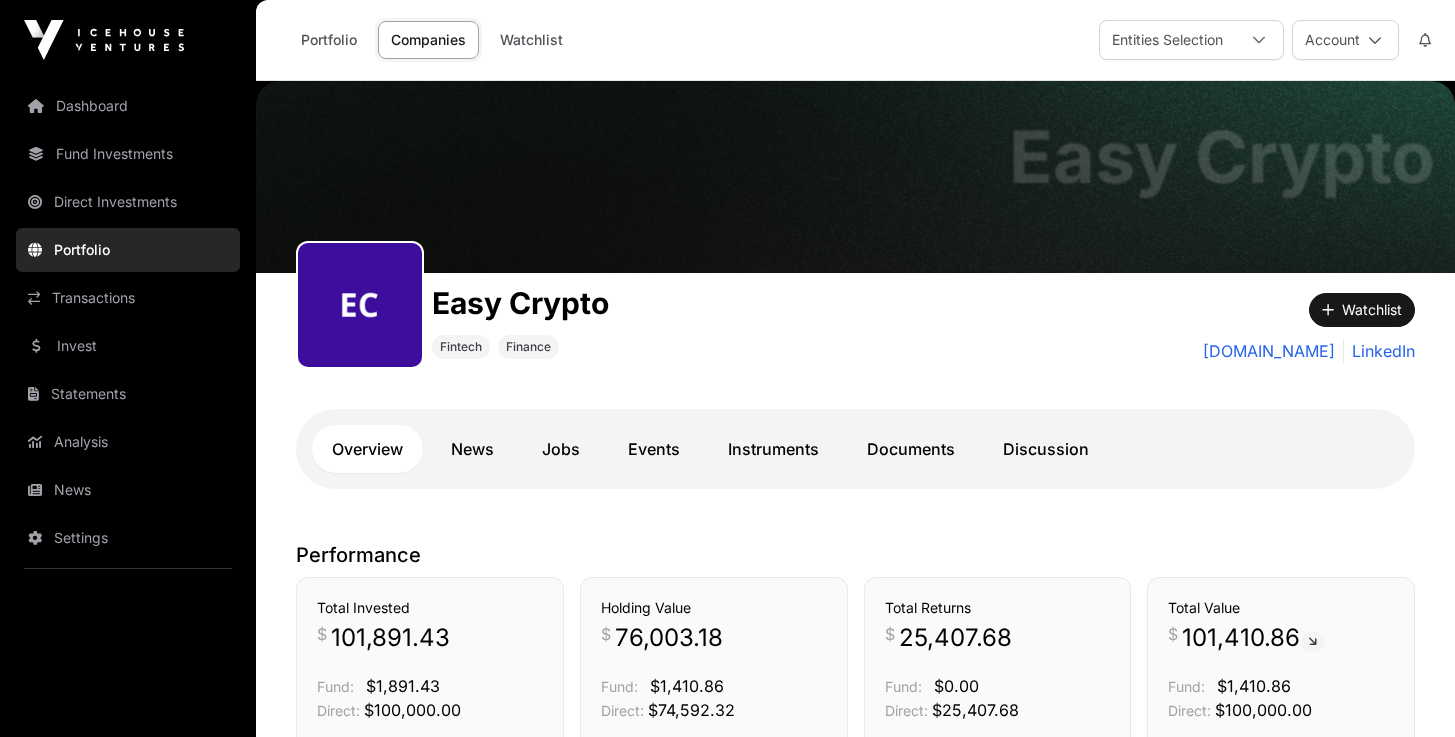 scroll, scrollTop: 345, scrollLeft: 0, axis: vertical 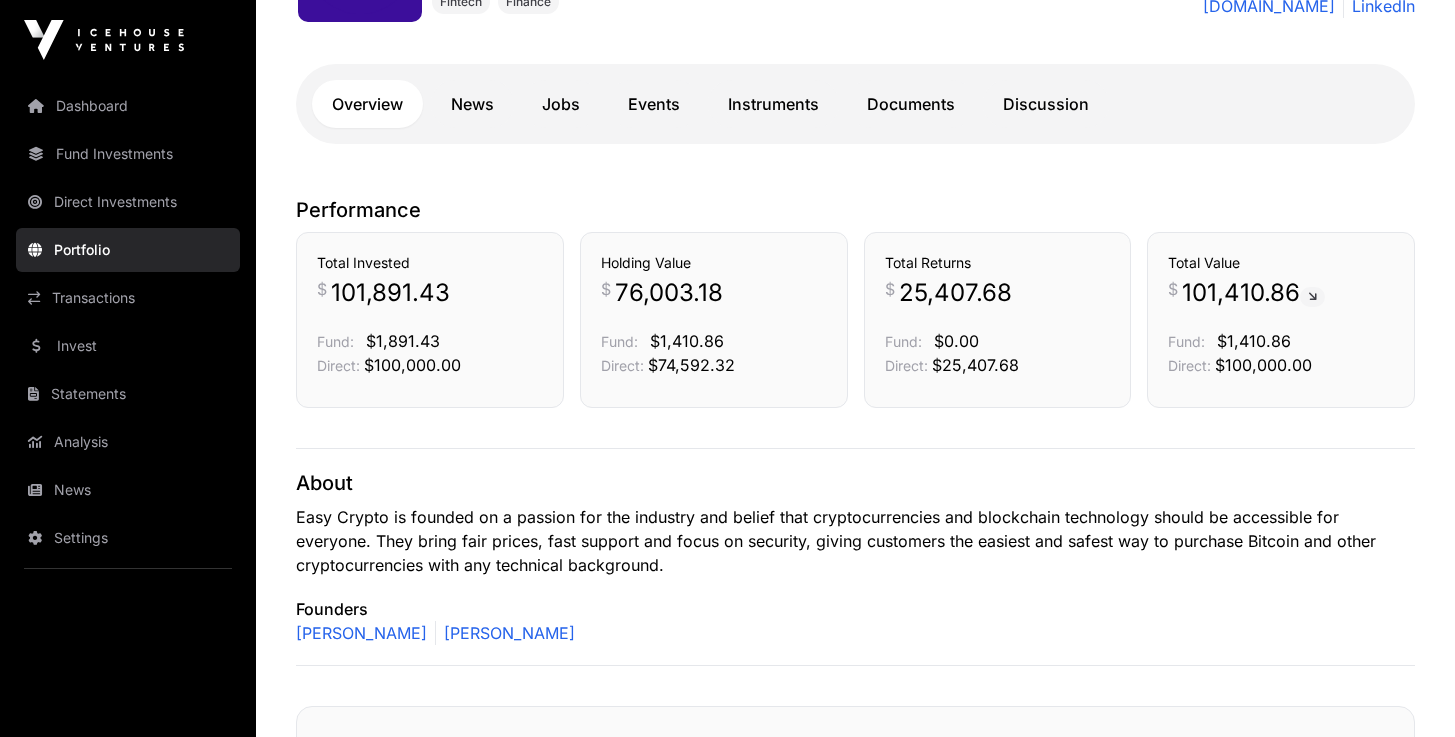 click on "Easy Crypto Fintech Finance  Watchlist  [DOMAIN_NAME] LinkedIn  Overview   News   Jobs   Events   Instruments   Documents   Discussion" 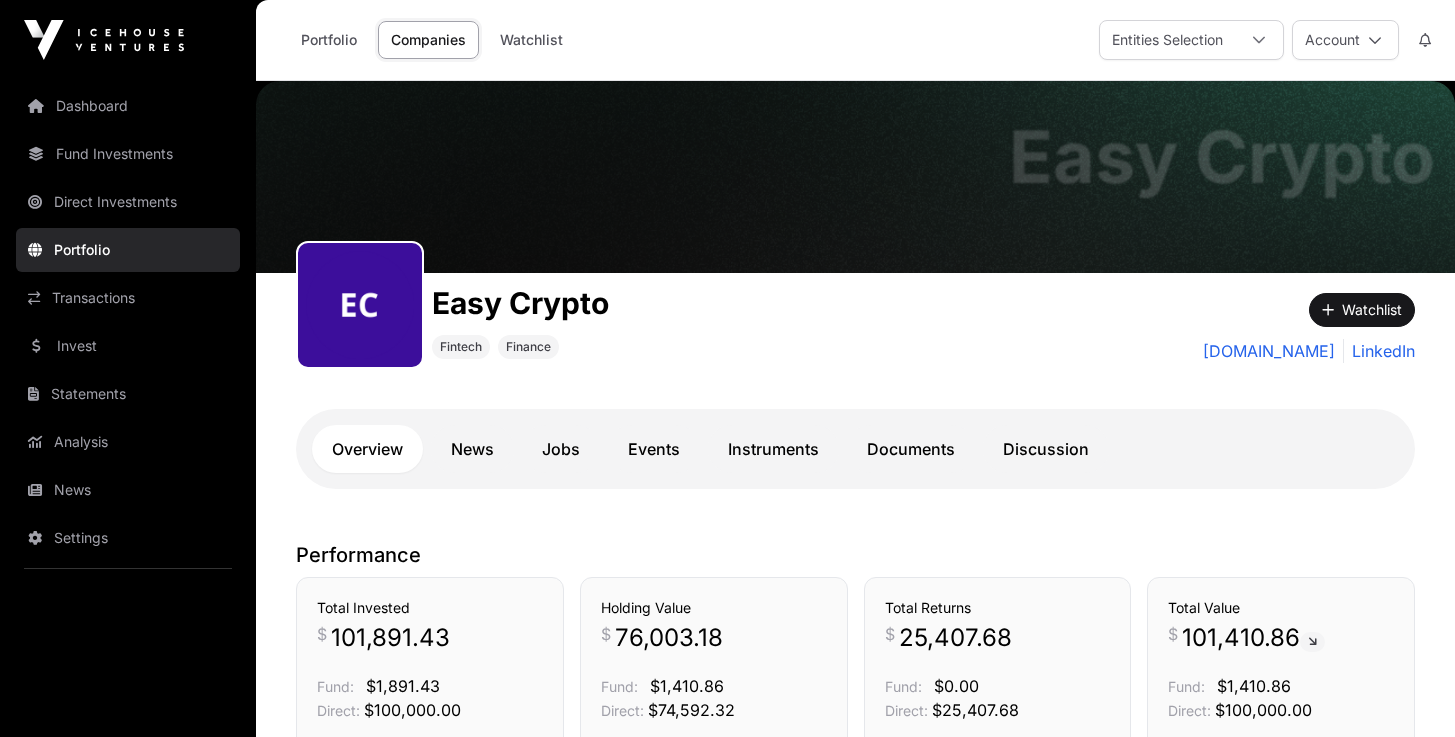scroll, scrollTop: 0, scrollLeft: 0, axis: both 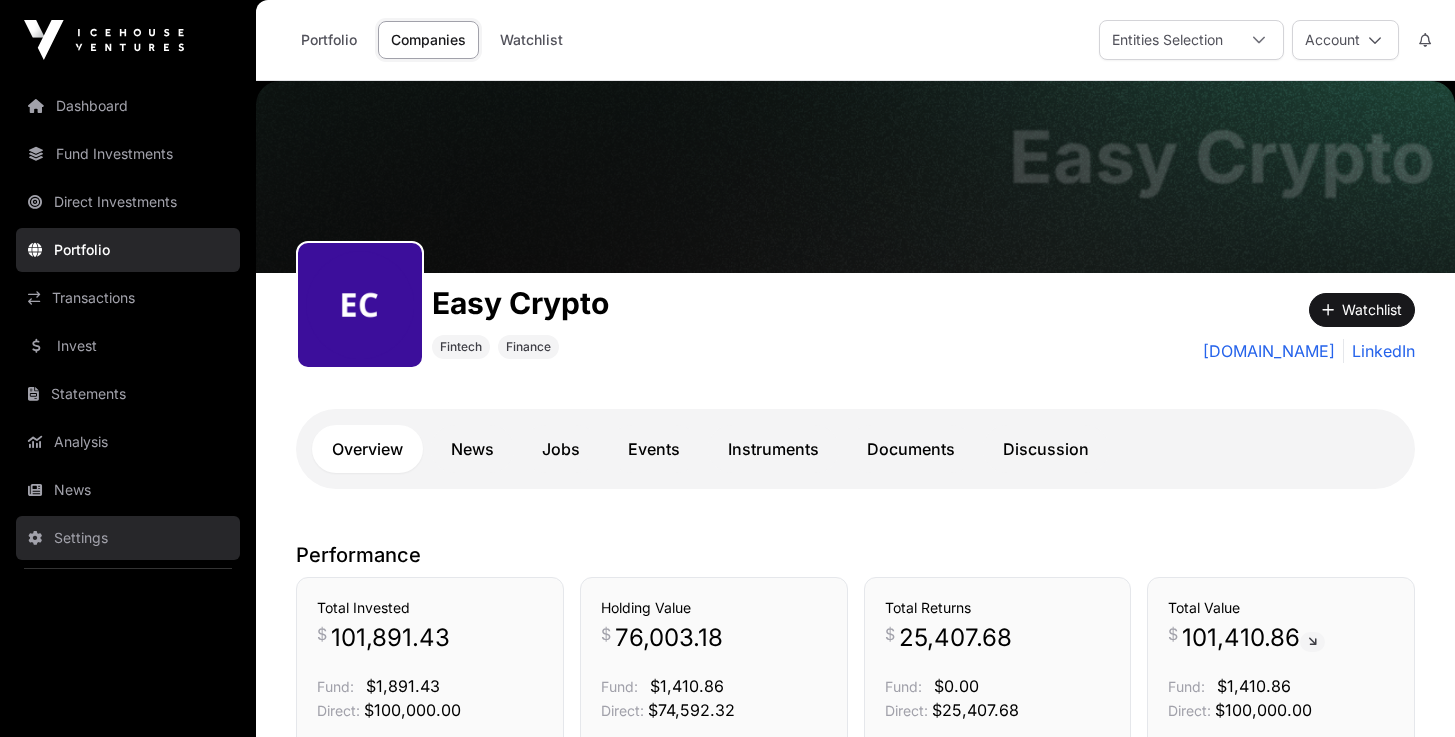 click on "Settings" 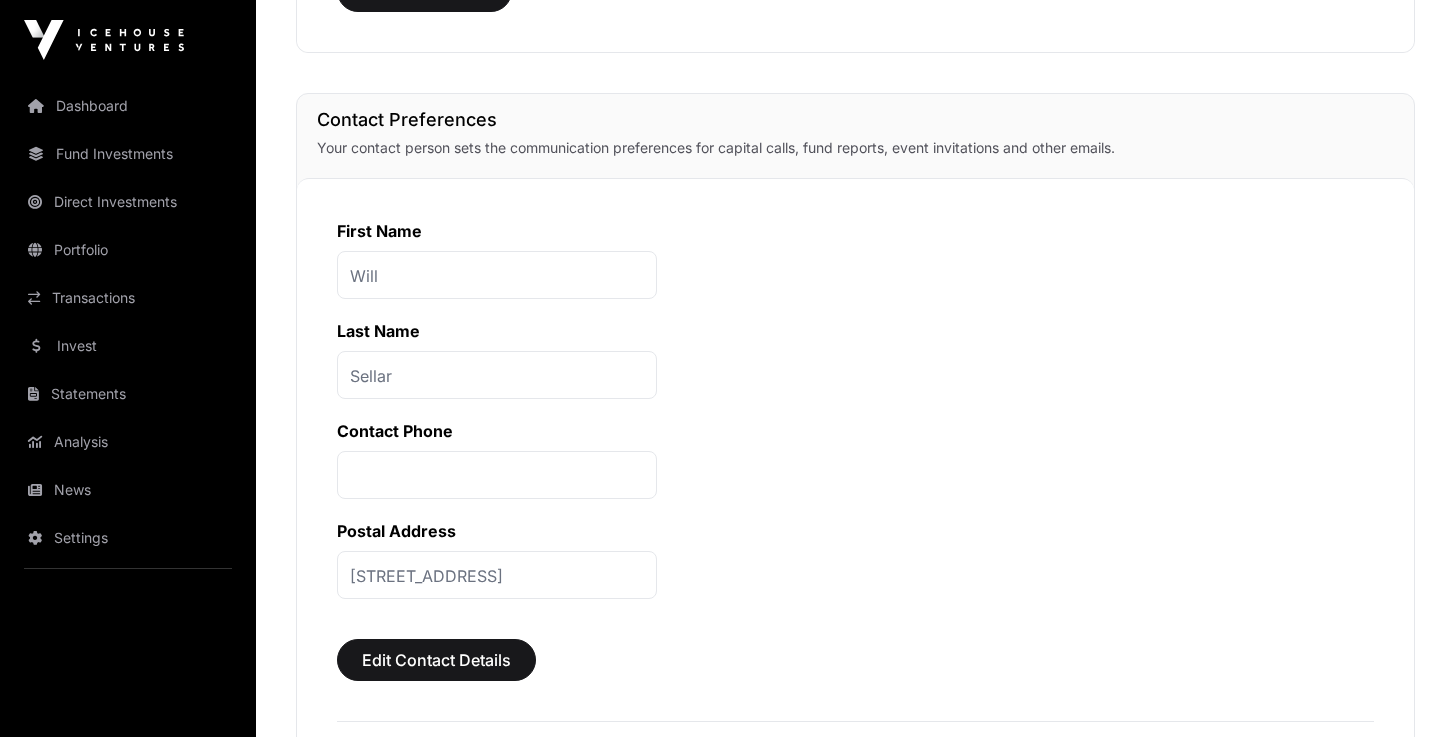 scroll, scrollTop: 0, scrollLeft: 0, axis: both 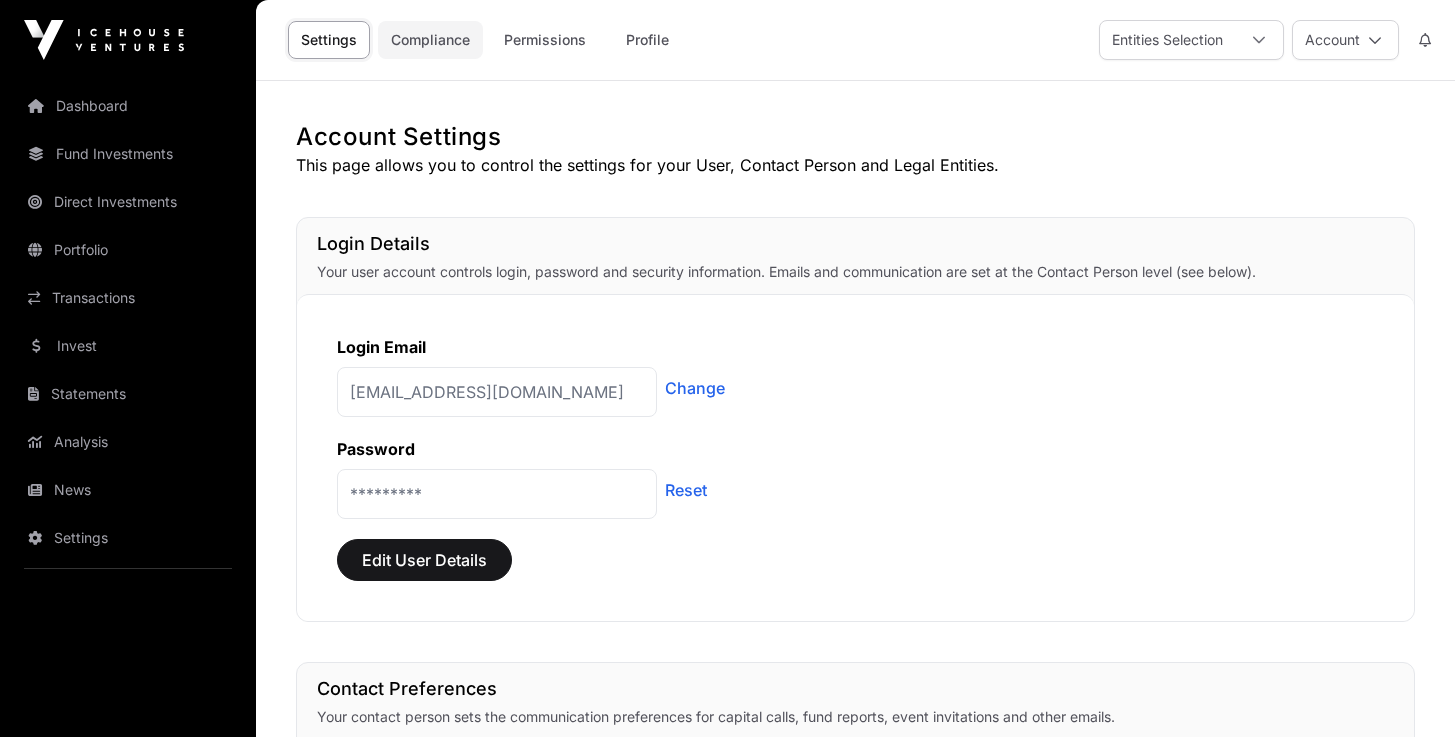 click on "Compliance" 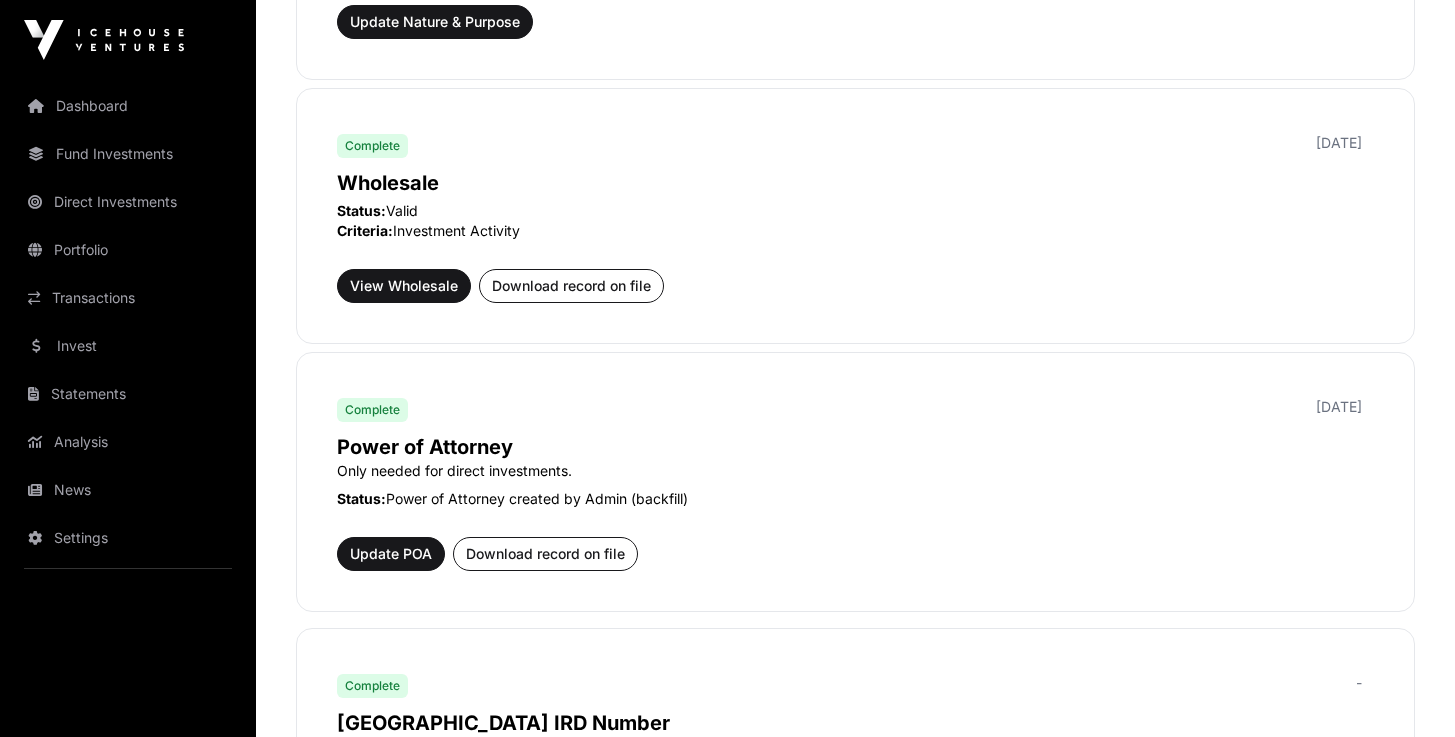 scroll, scrollTop: 2113, scrollLeft: 0, axis: vertical 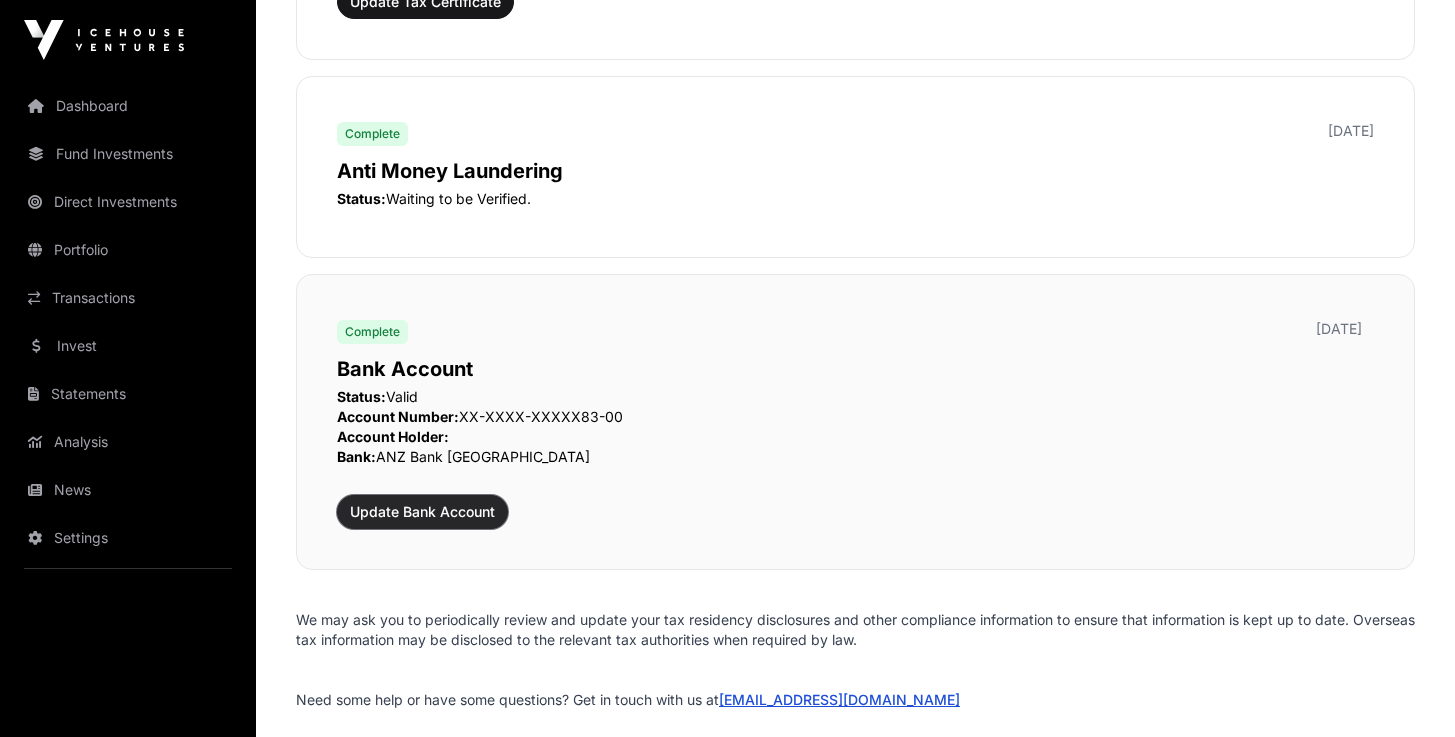 click on "Update Bank Account" 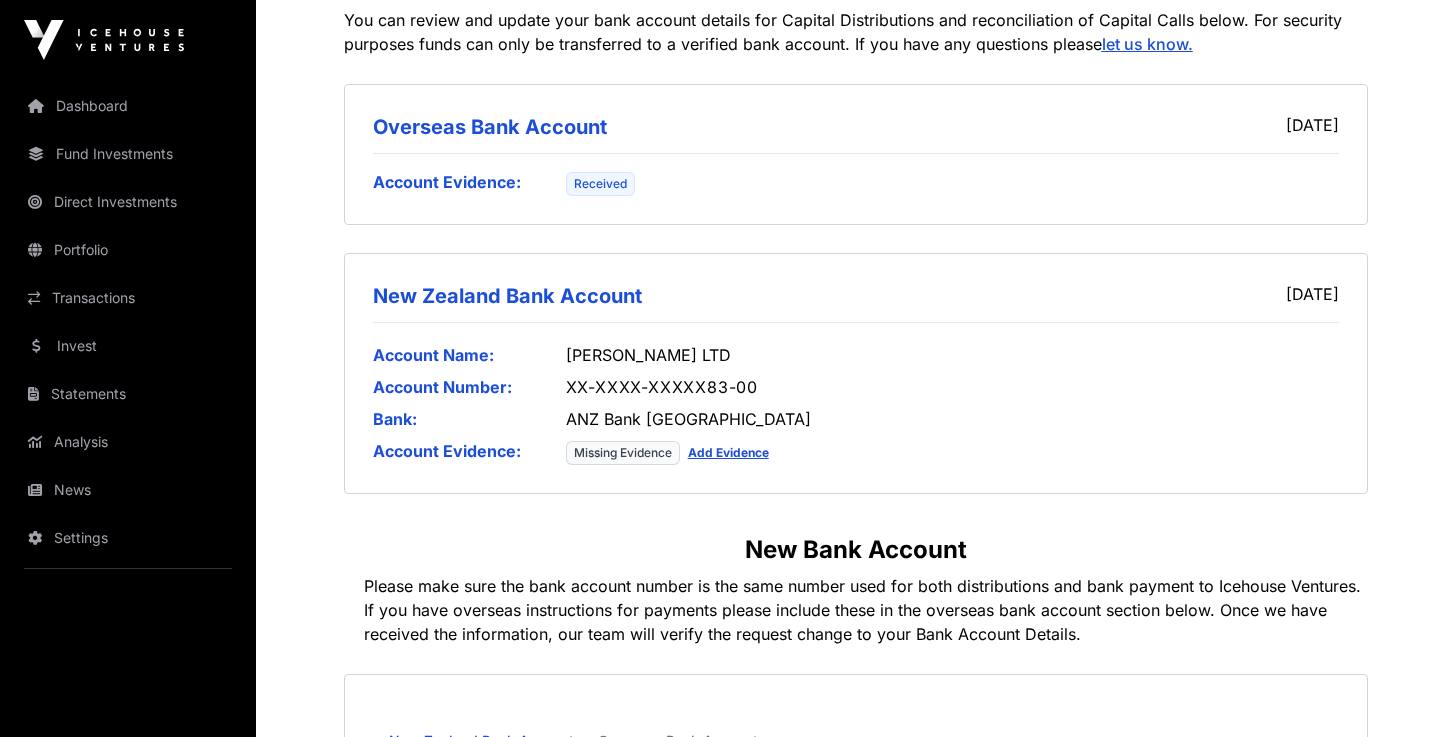 scroll, scrollTop: 267, scrollLeft: 0, axis: vertical 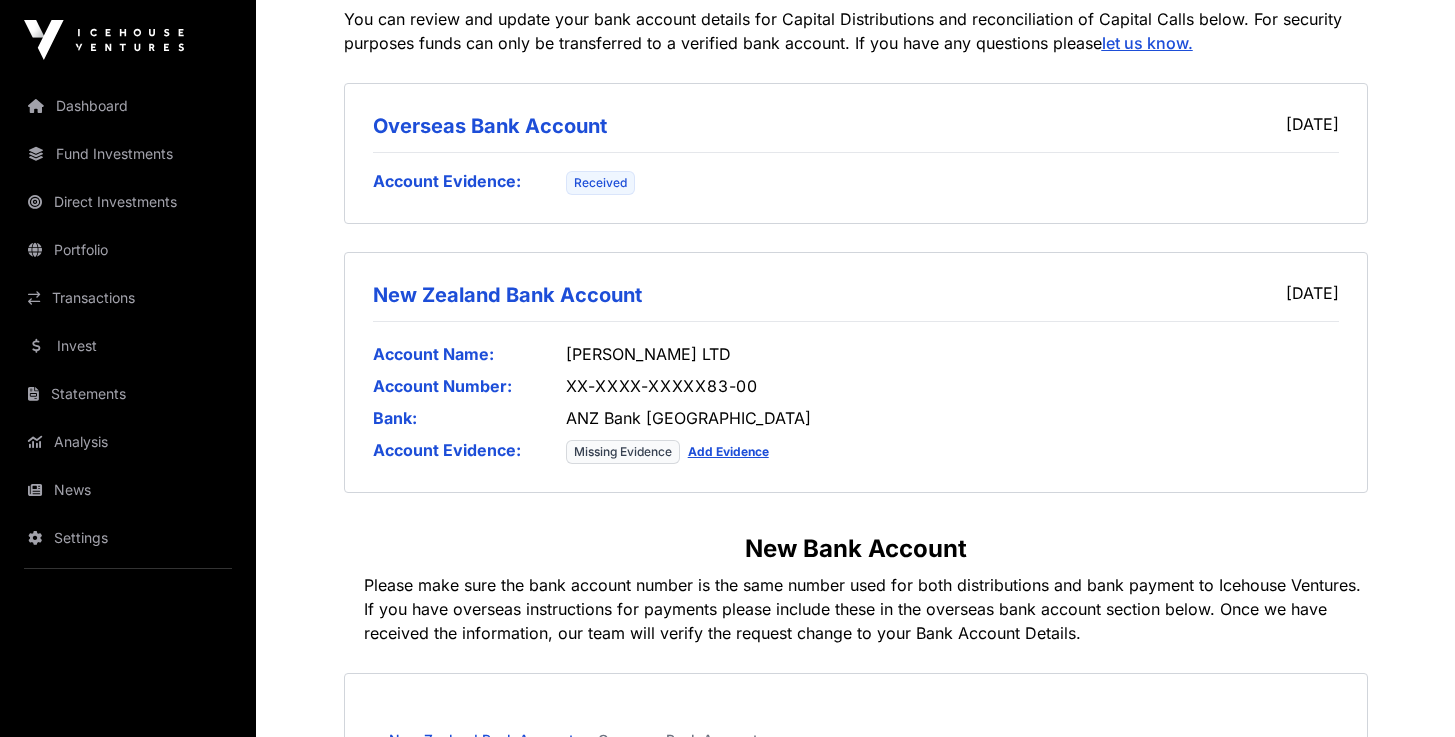 click on "Overseas Bank Account [DATE]  Account Evidence:   Received" 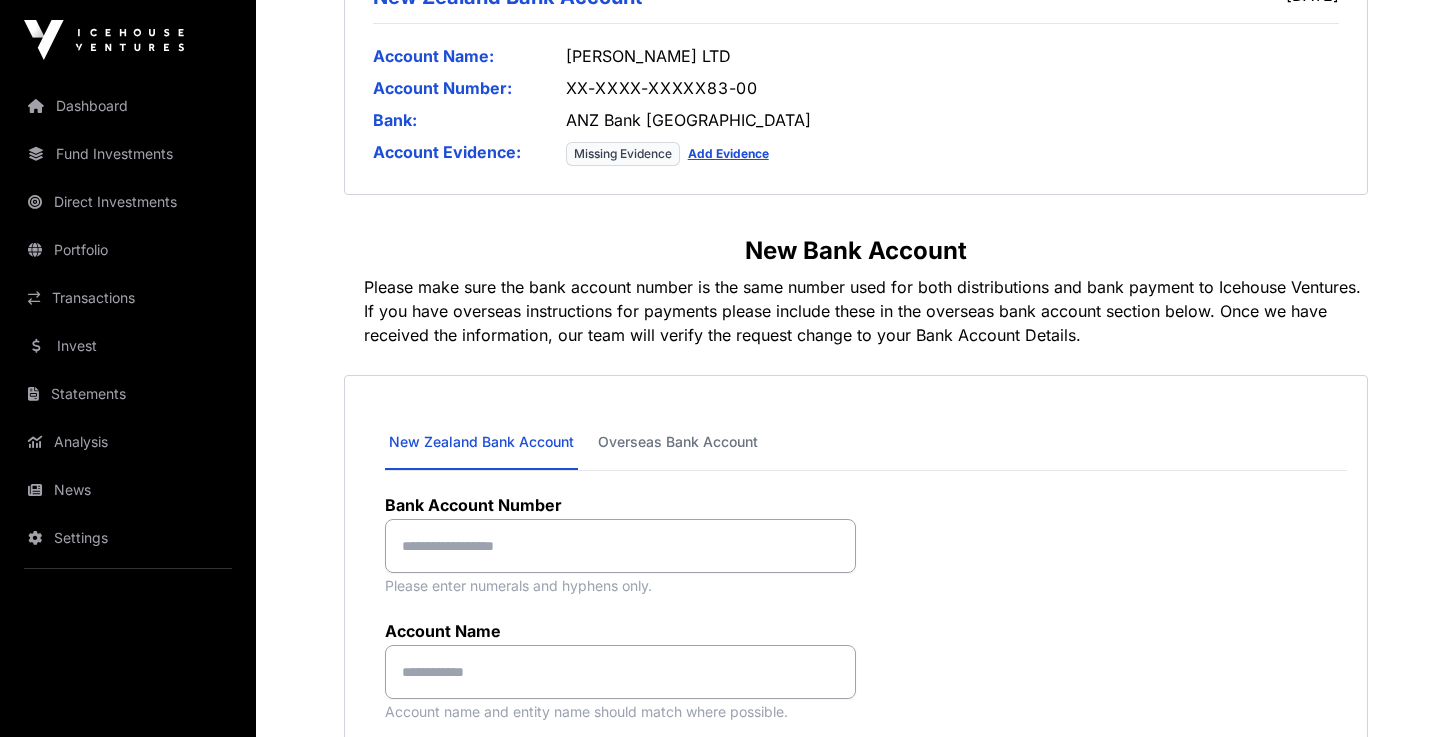 scroll, scrollTop: 623, scrollLeft: 0, axis: vertical 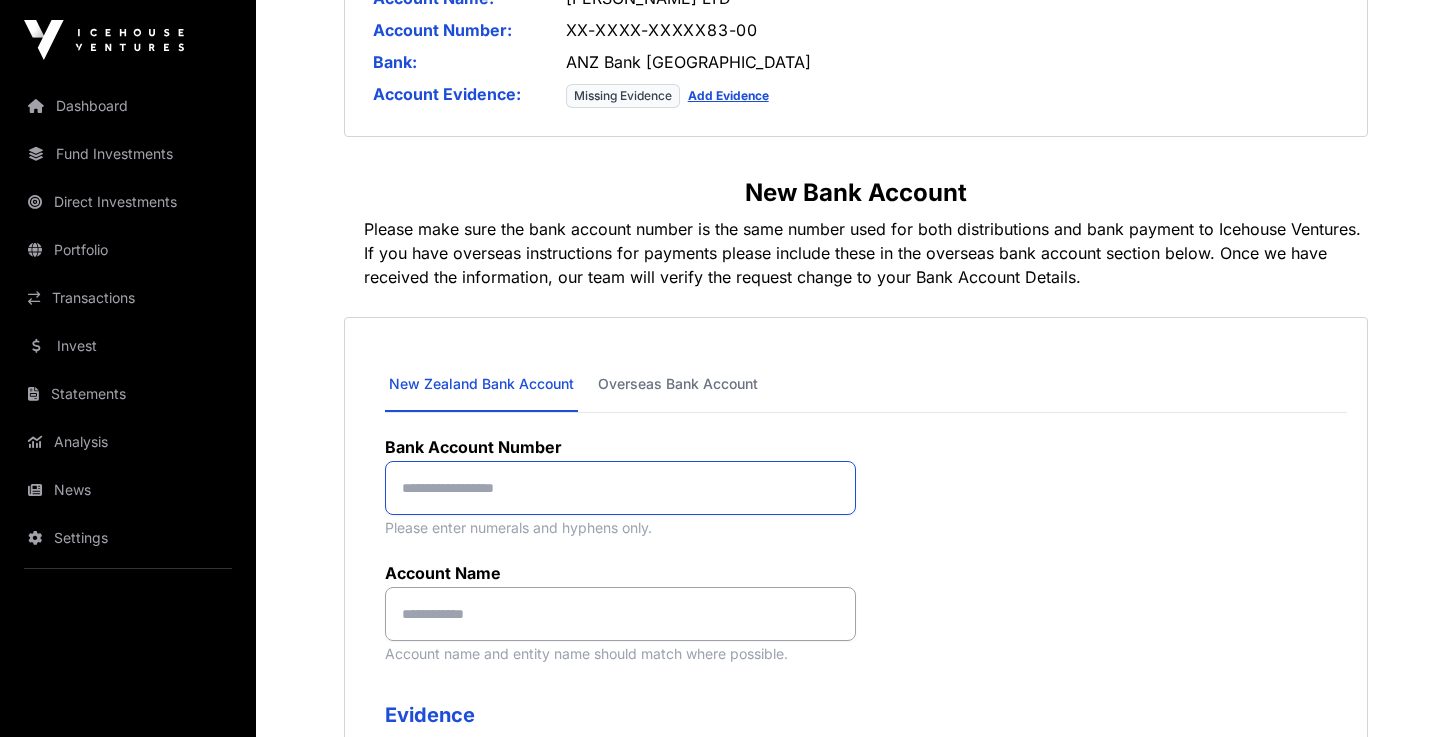 click 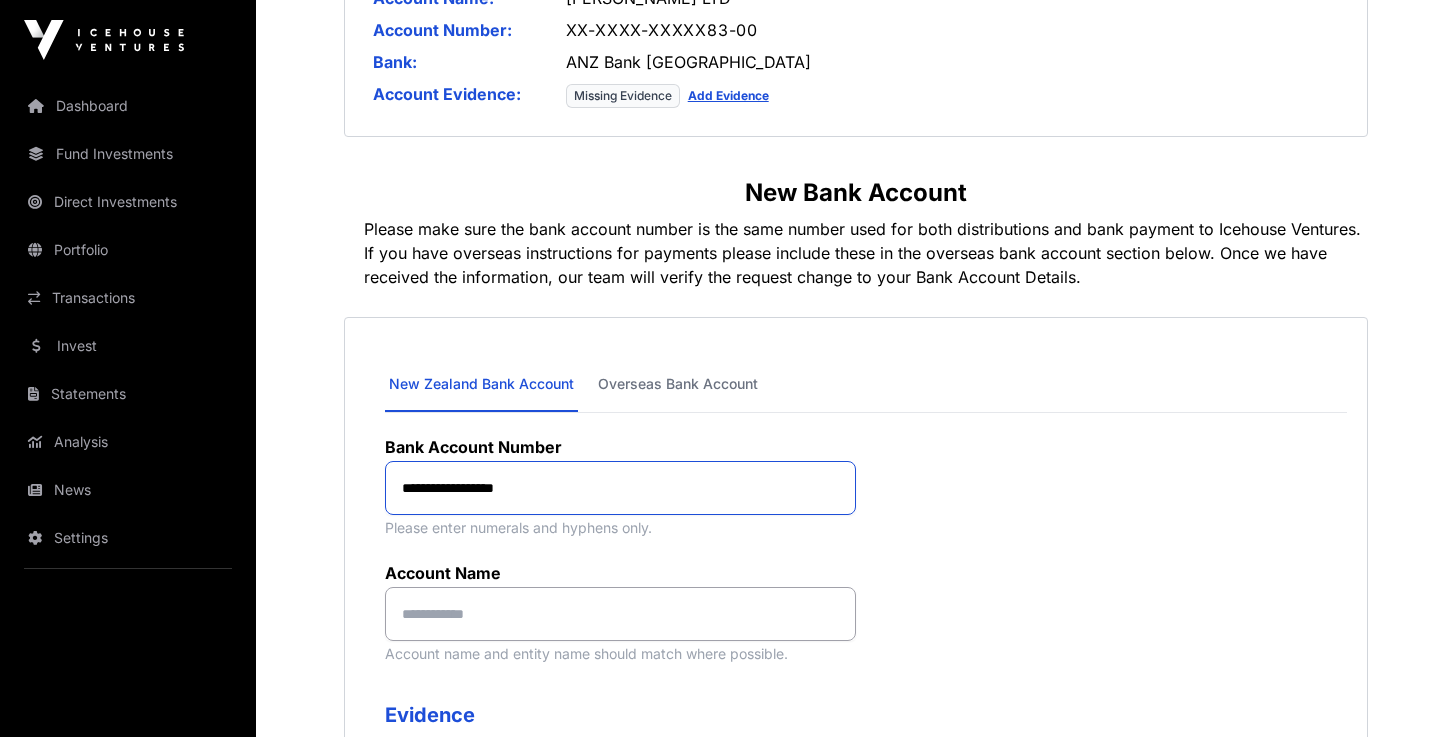 type on "**********" 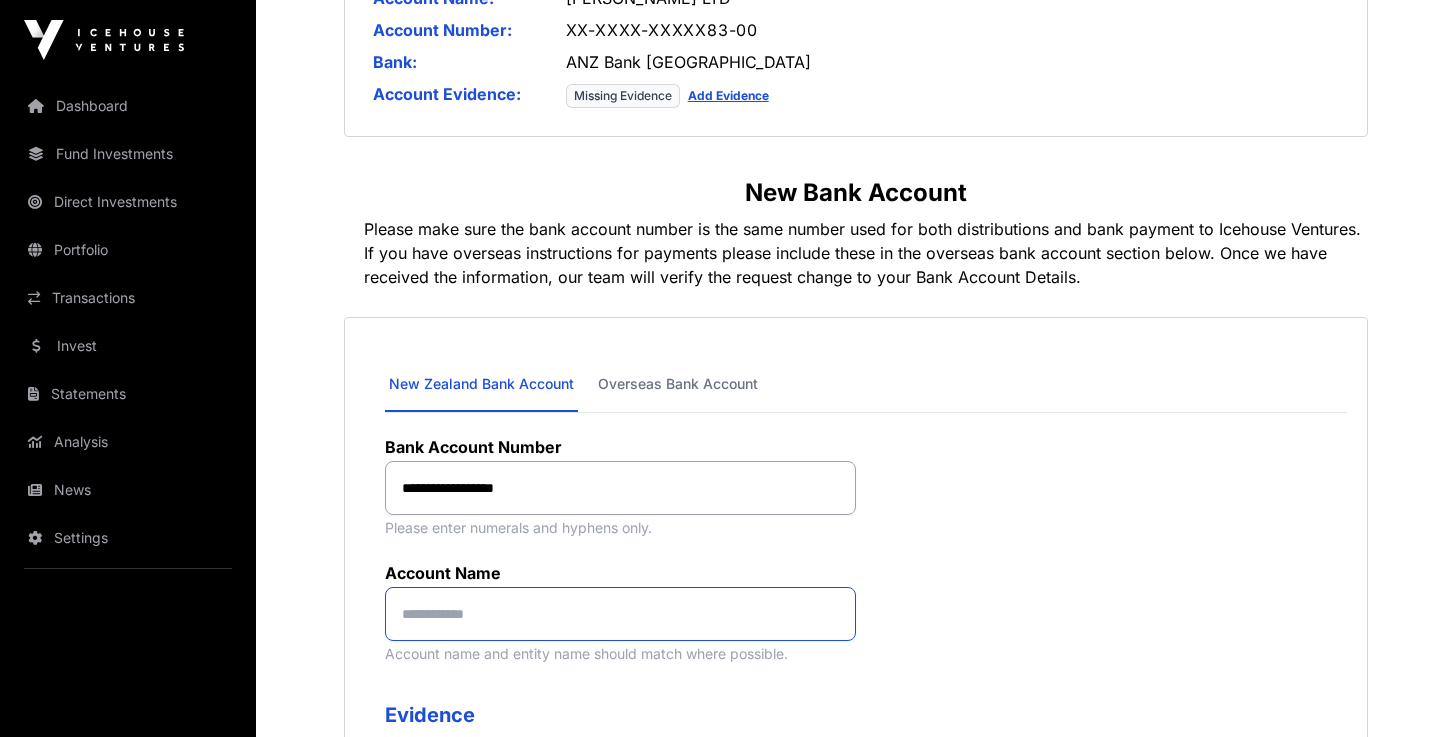 click 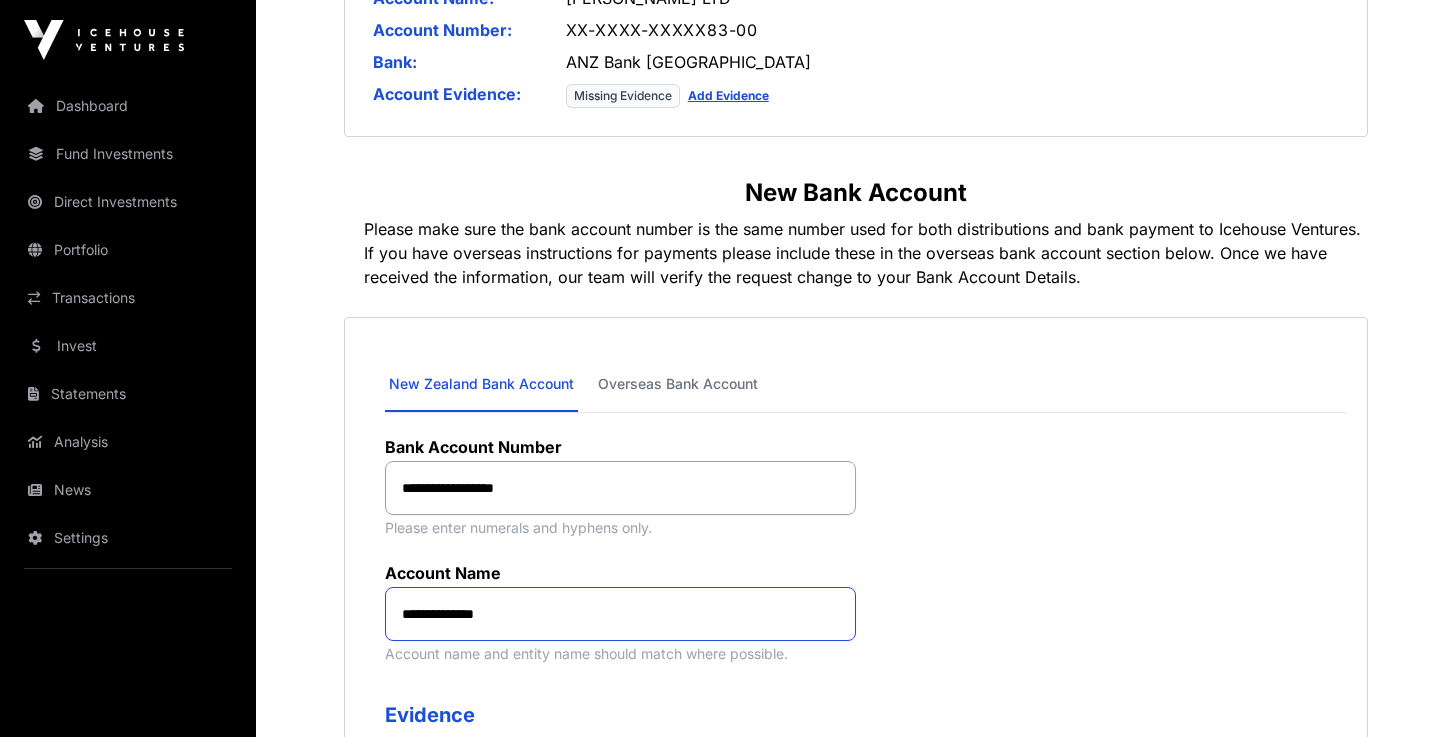 type on "**********" 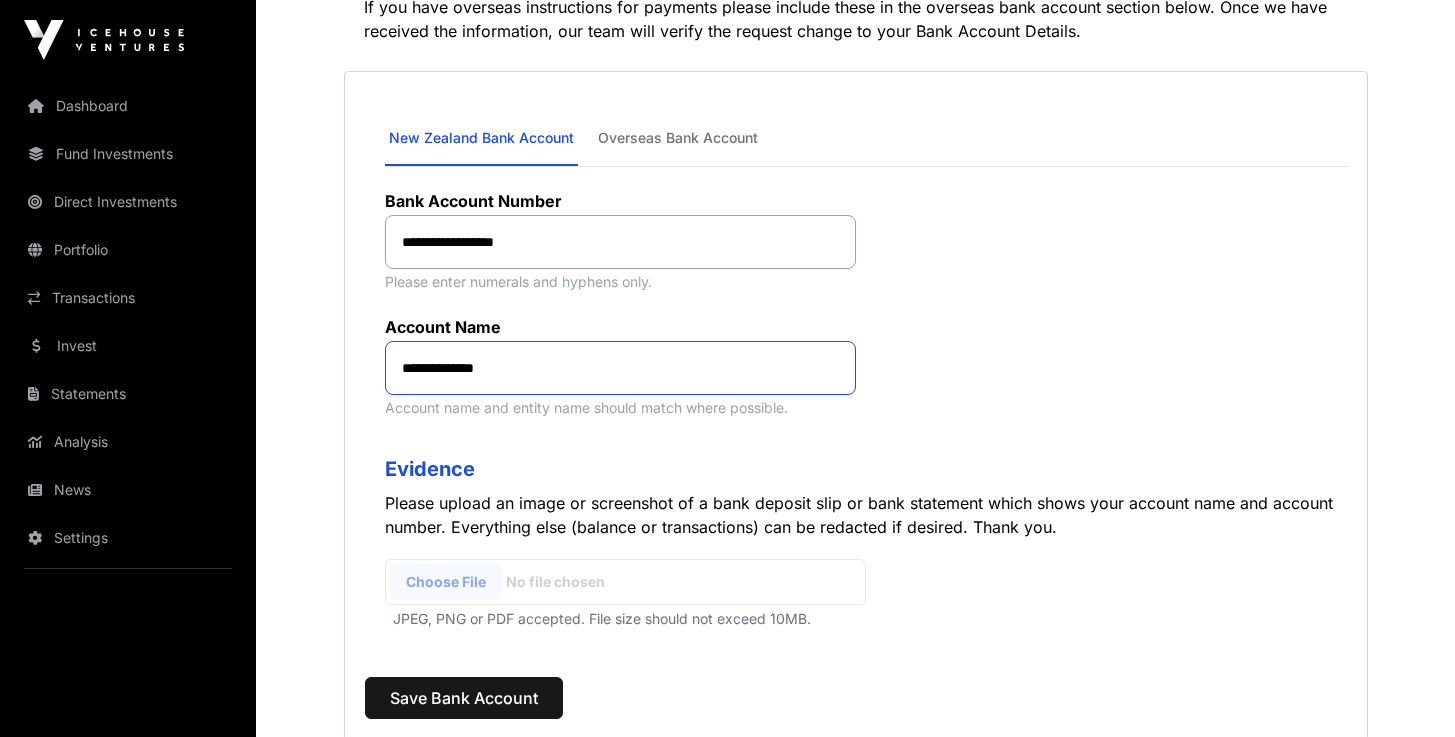 scroll, scrollTop: 870, scrollLeft: 0, axis: vertical 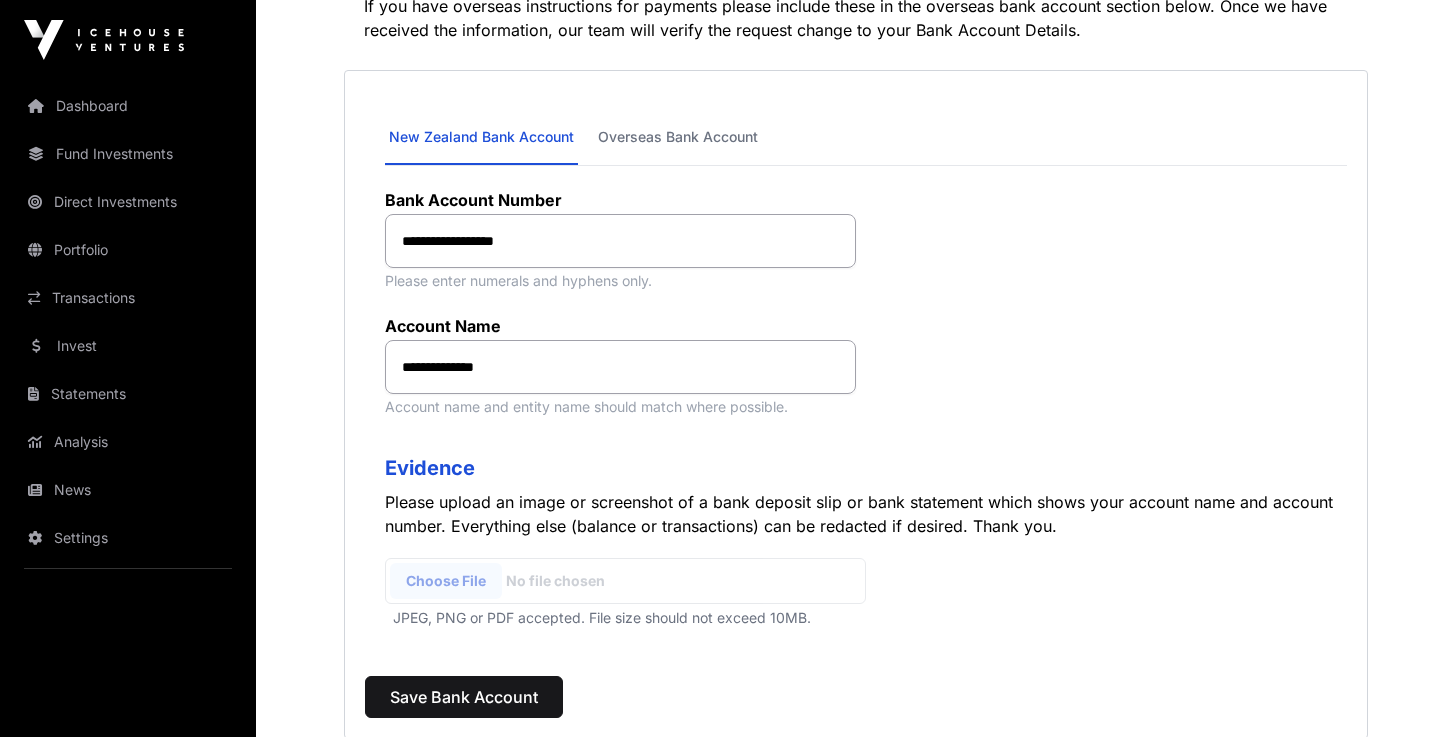 type on "**********" 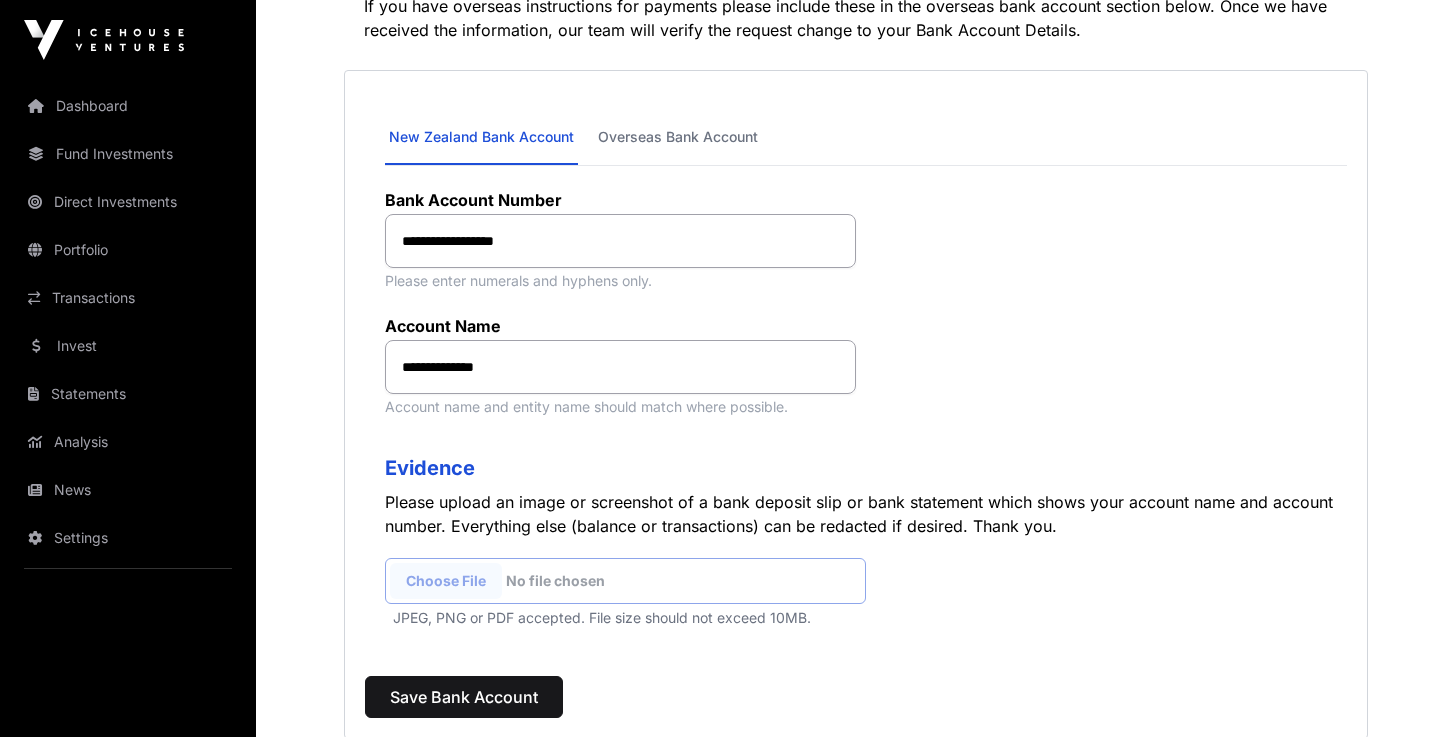 click 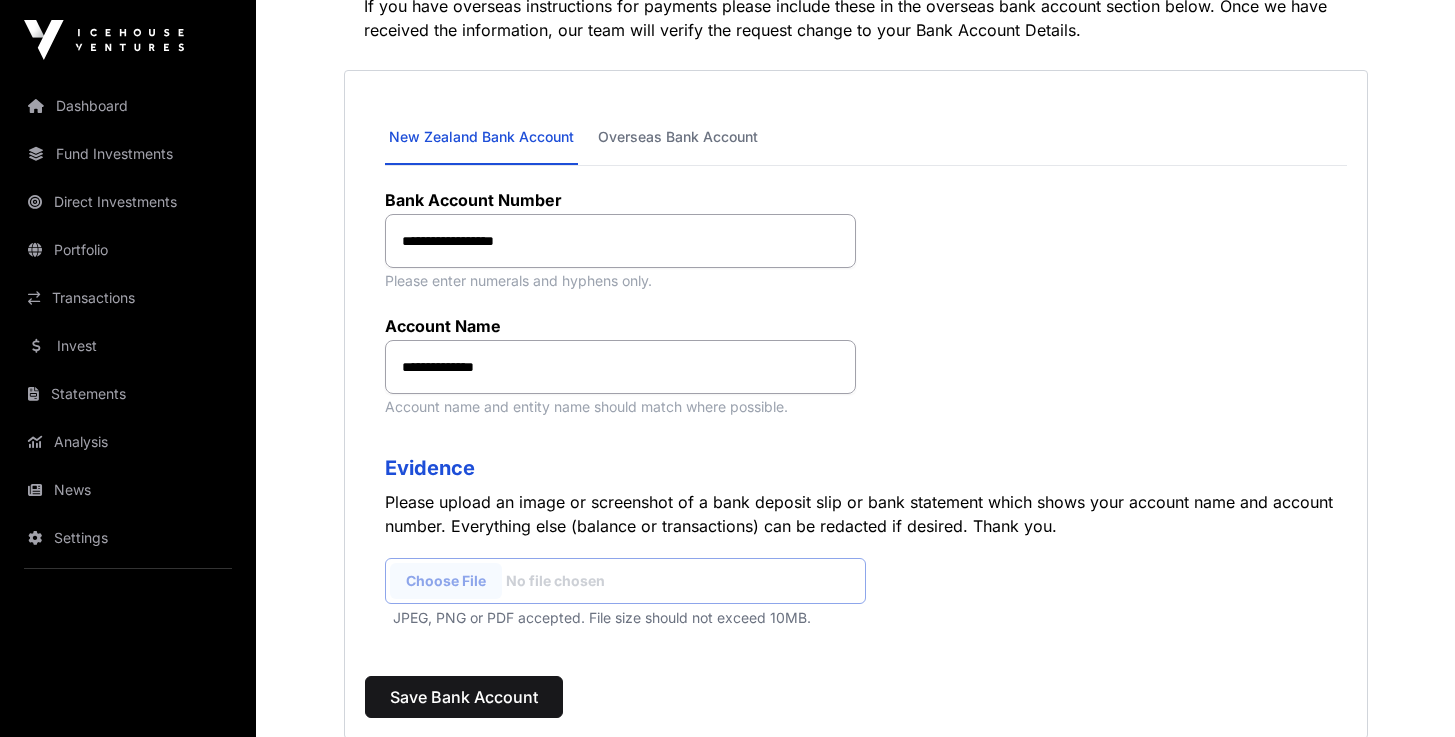 click 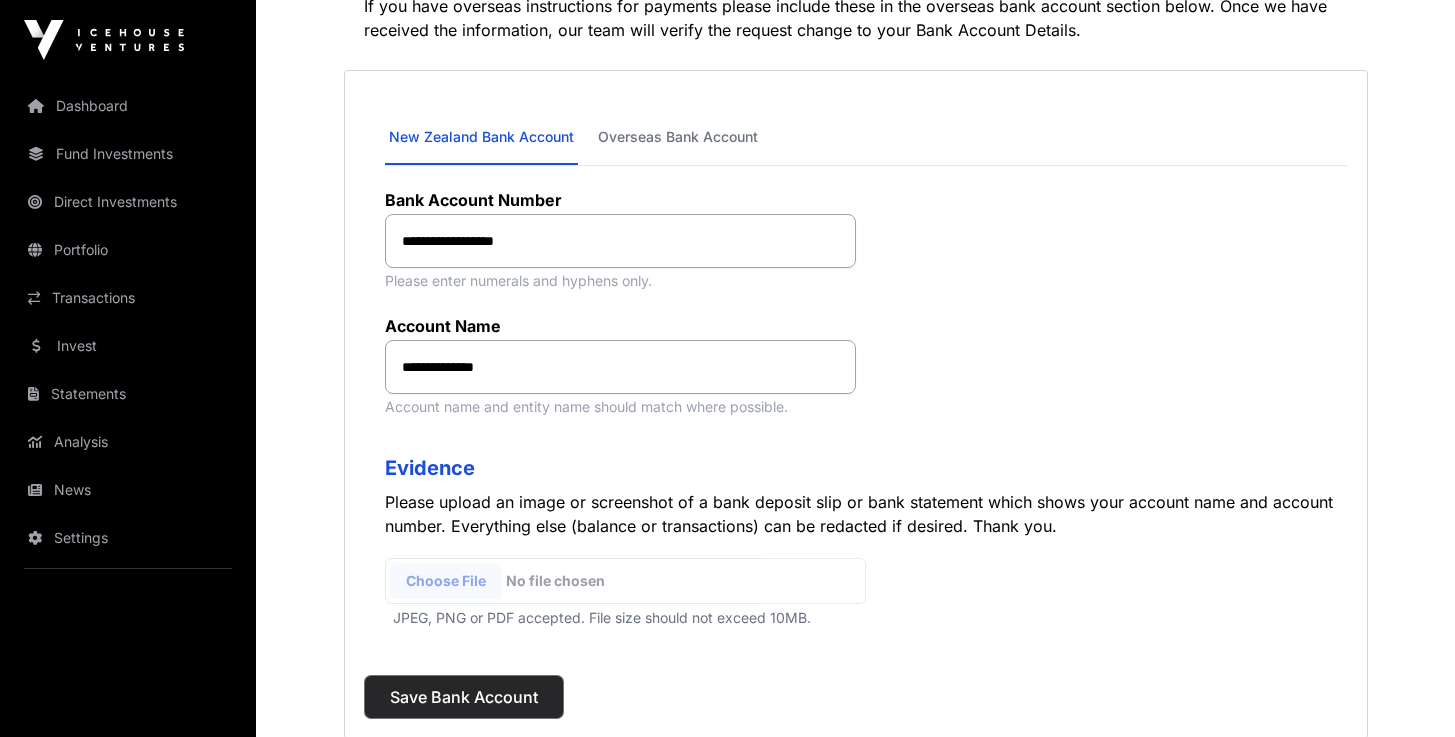 click on "Save Bank Account" 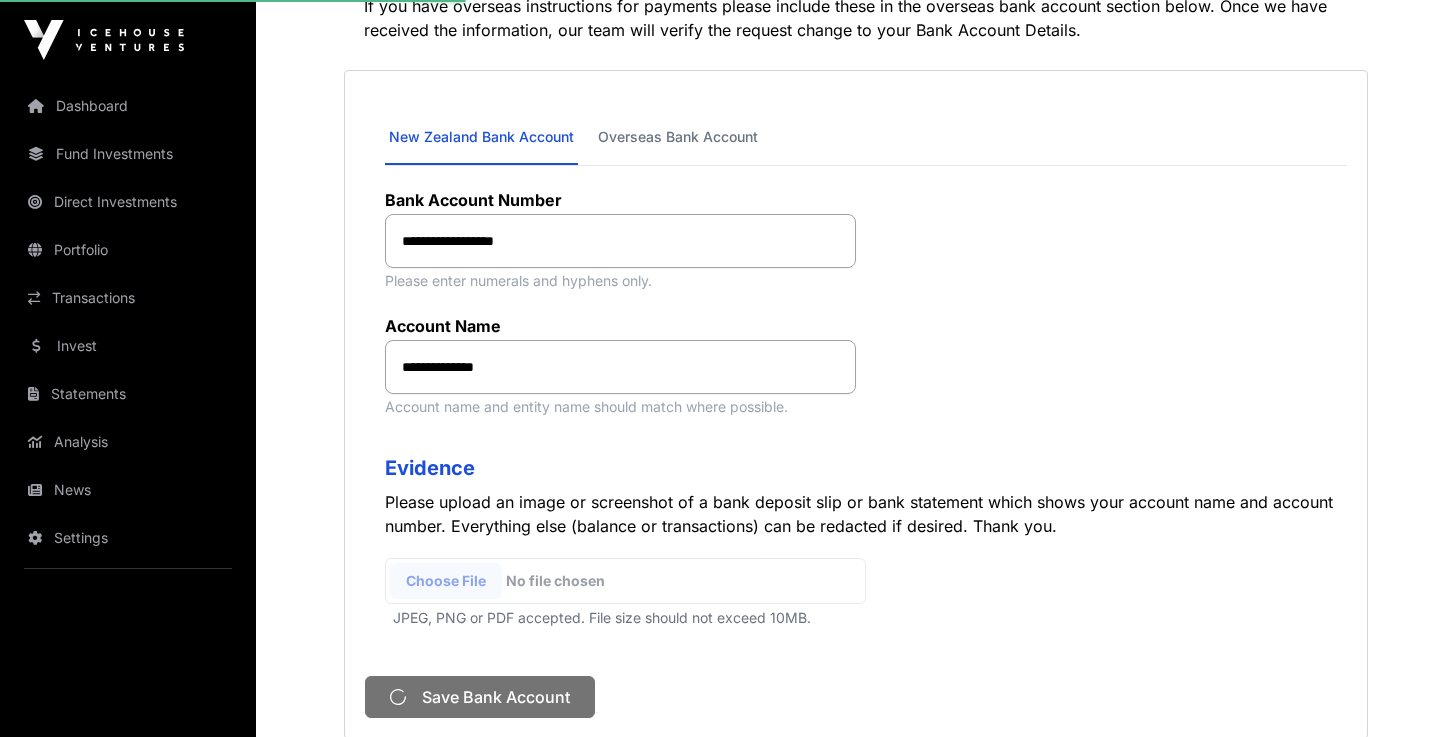 scroll, scrollTop: 0, scrollLeft: 0, axis: both 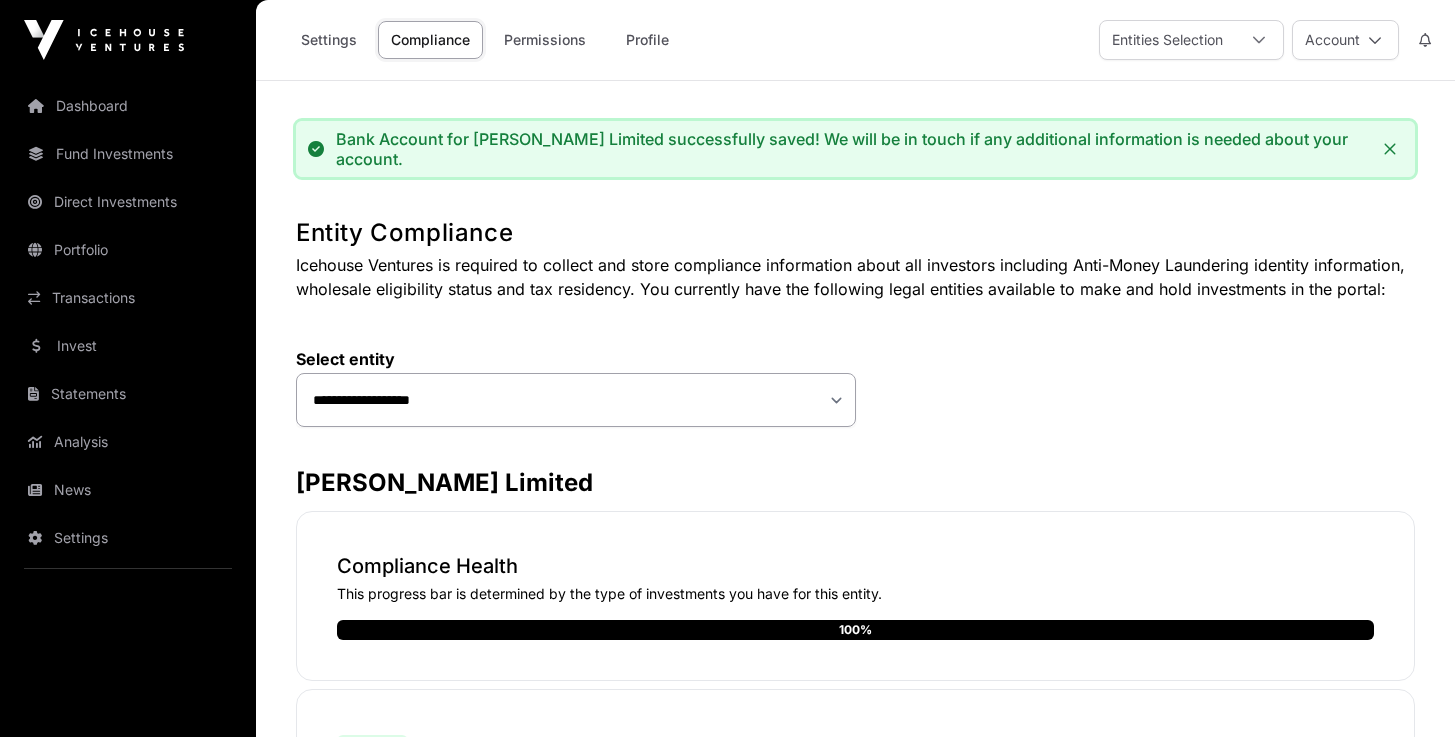 click on "Icehouse Ventures is required to collect and store compliance information about all investors including Anti-Money Laundering identity information, wholesale eligibility status and tax residency. You currently have the following legal entities available to make and hold investments in the portal:" 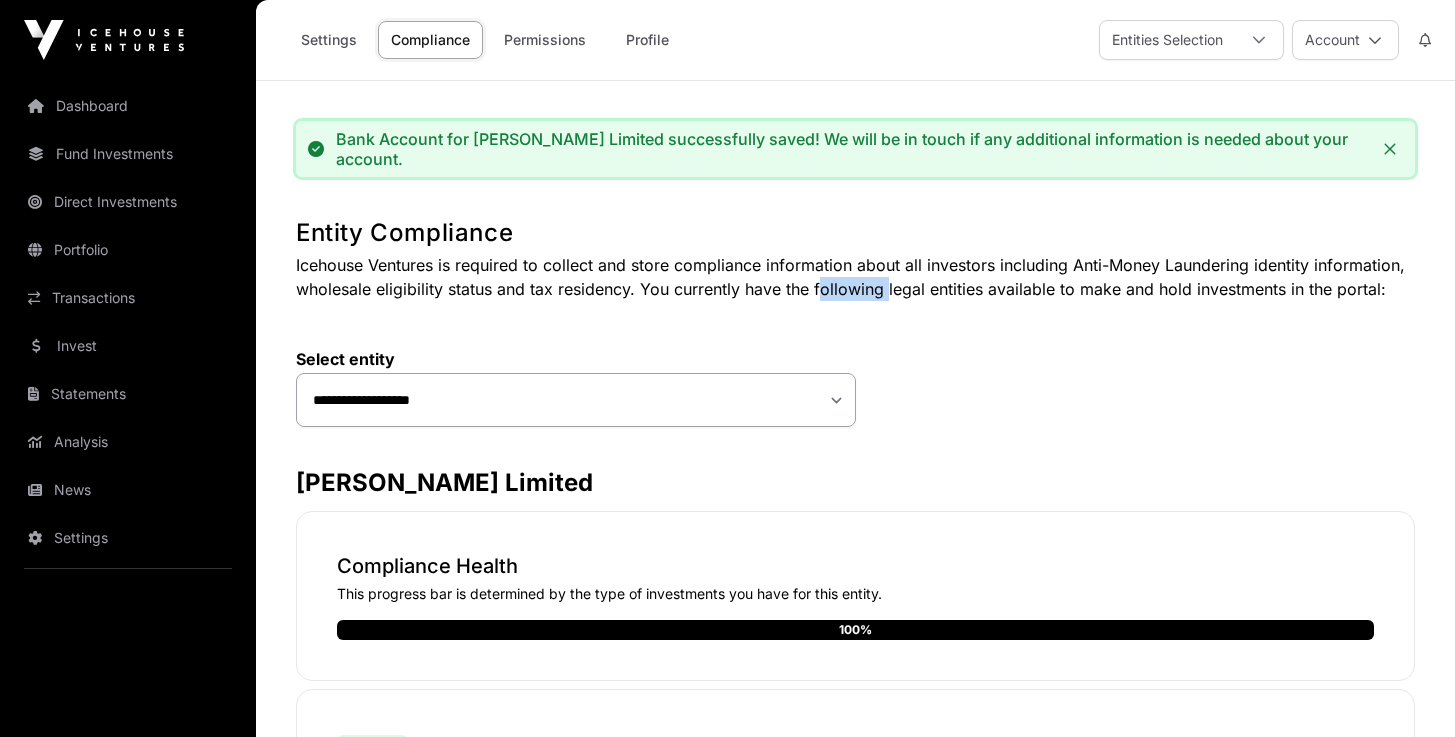 click on "Icehouse Ventures is required to collect and store compliance information about all investors including Anti-Money Laundering identity information, wholesale eligibility status and tax residency. You currently have the following legal entities available to make and hold investments in the portal:" 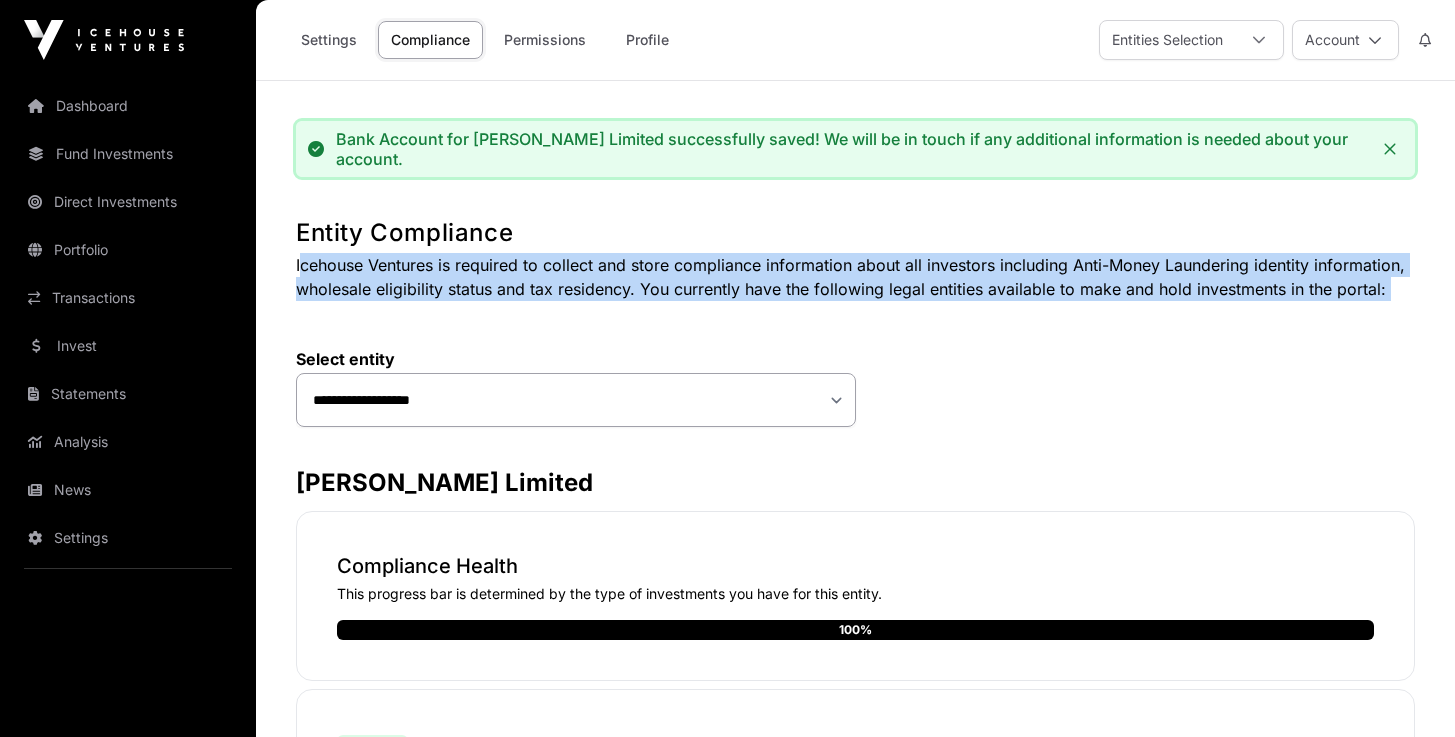 click on "Icehouse Ventures is required to collect and store compliance information about all investors including Anti-Money Laundering identity information, wholesale eligibility status and tax residency. You currently have the following legal entities available to make and hold investments in the portal:" 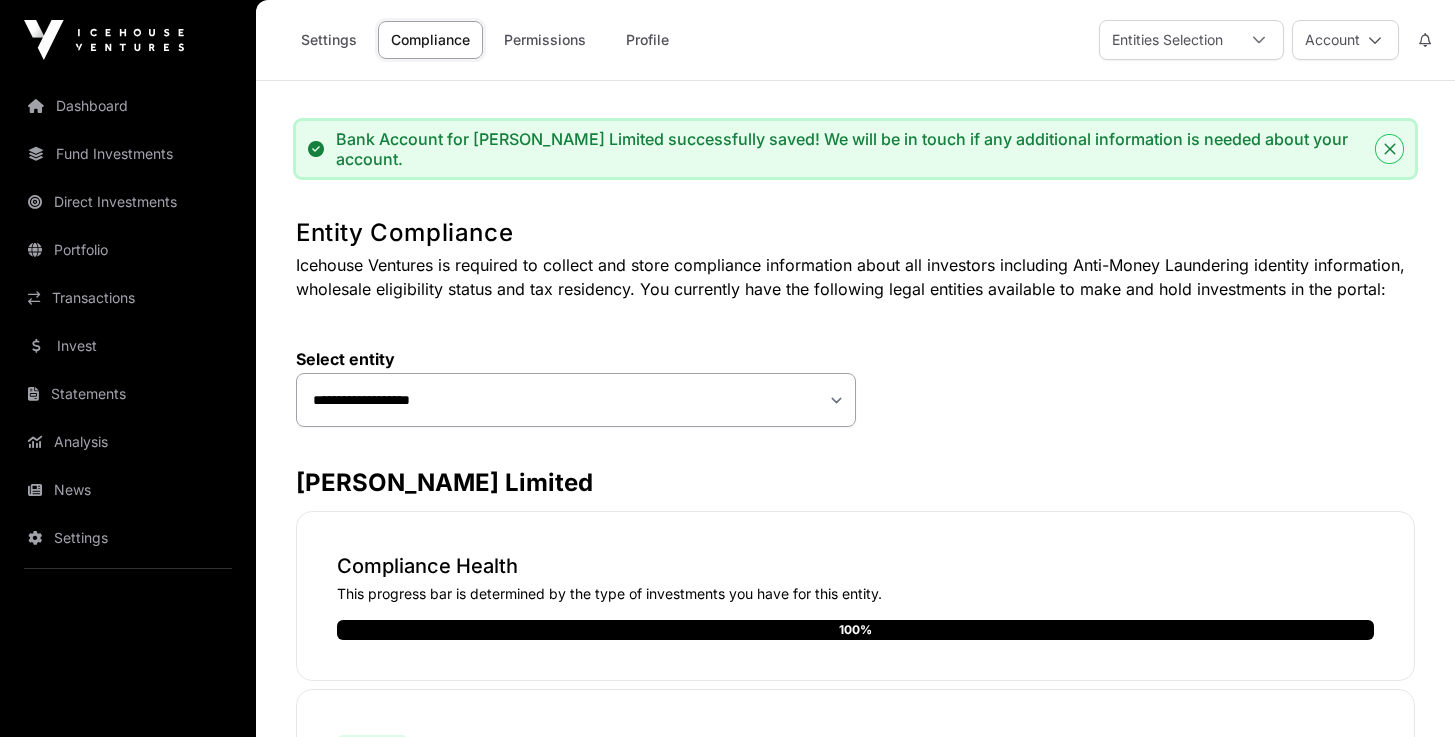 click 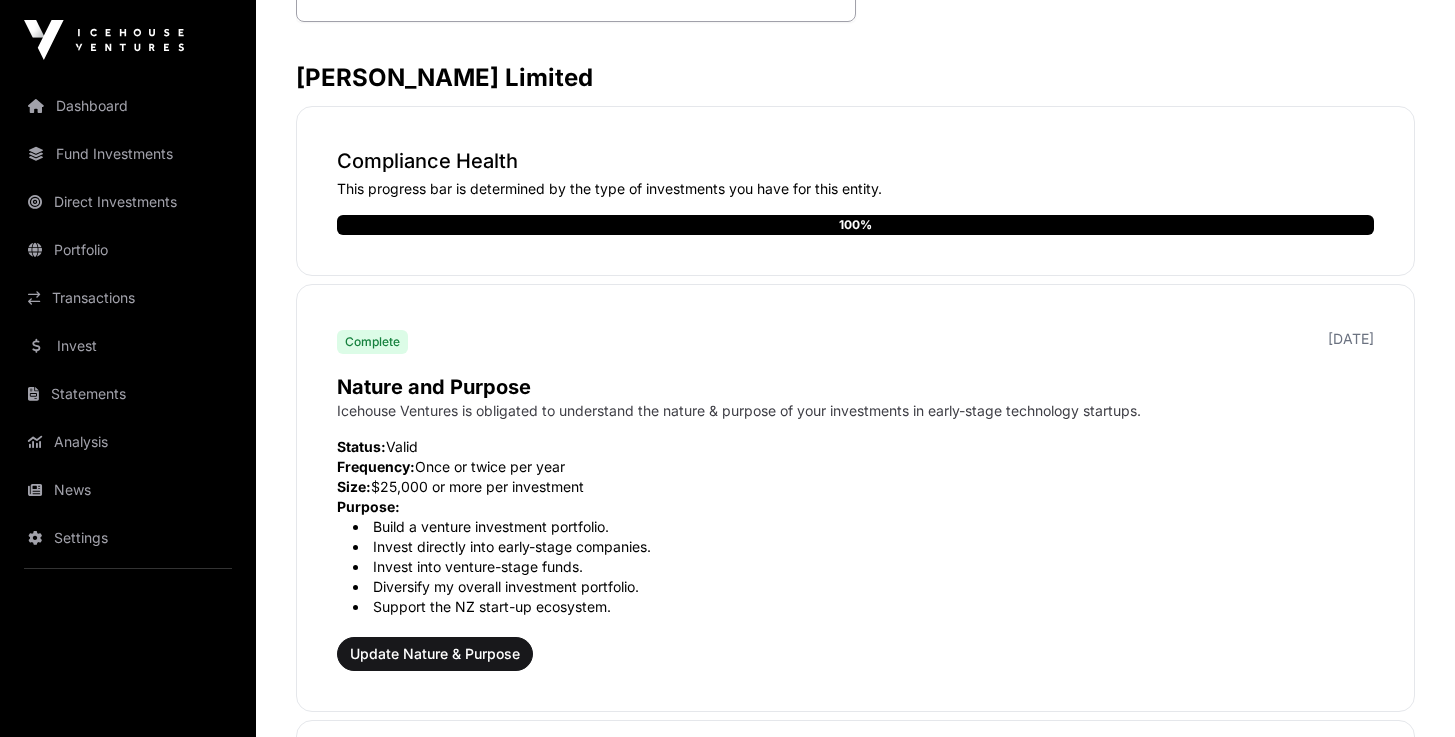 scroll, scrollTop: 0, scrollLeft: 0, axis: both 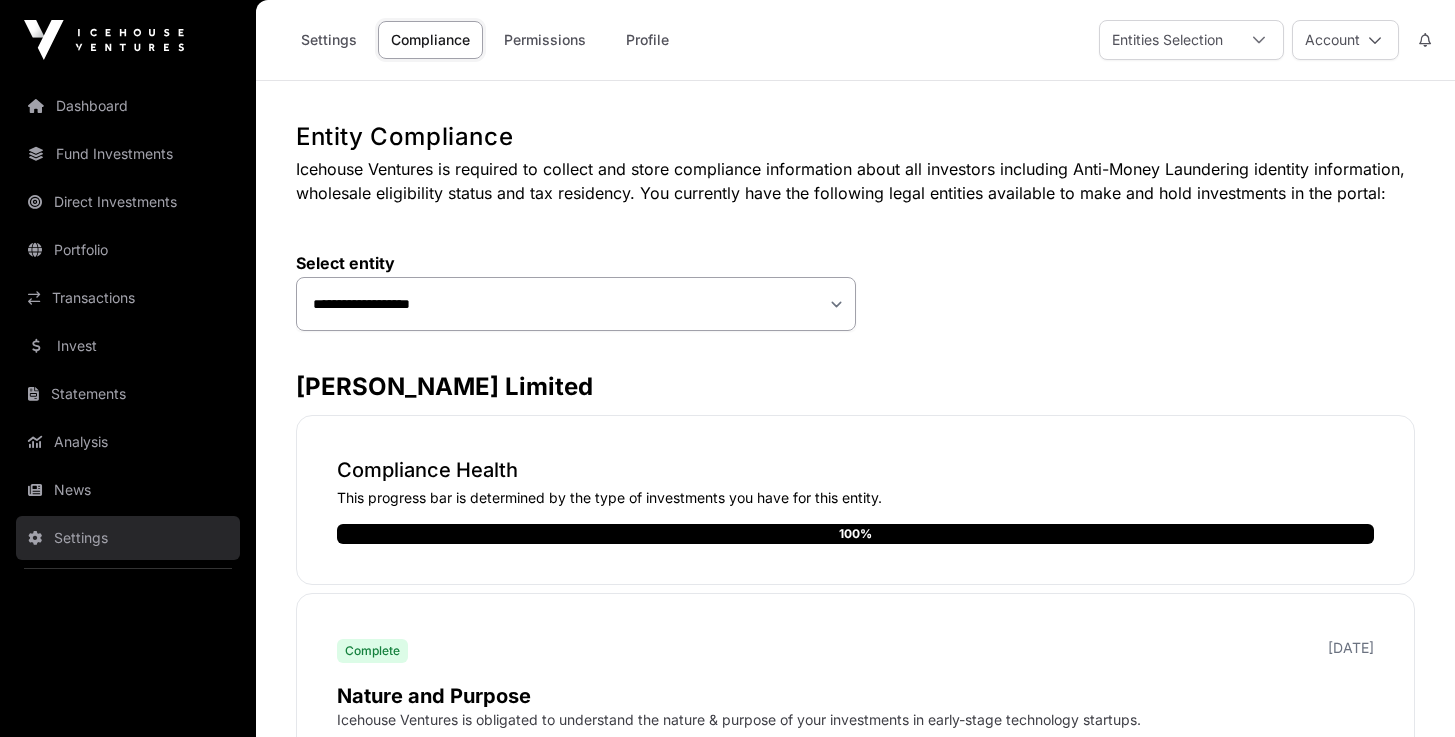 click on "Settings" 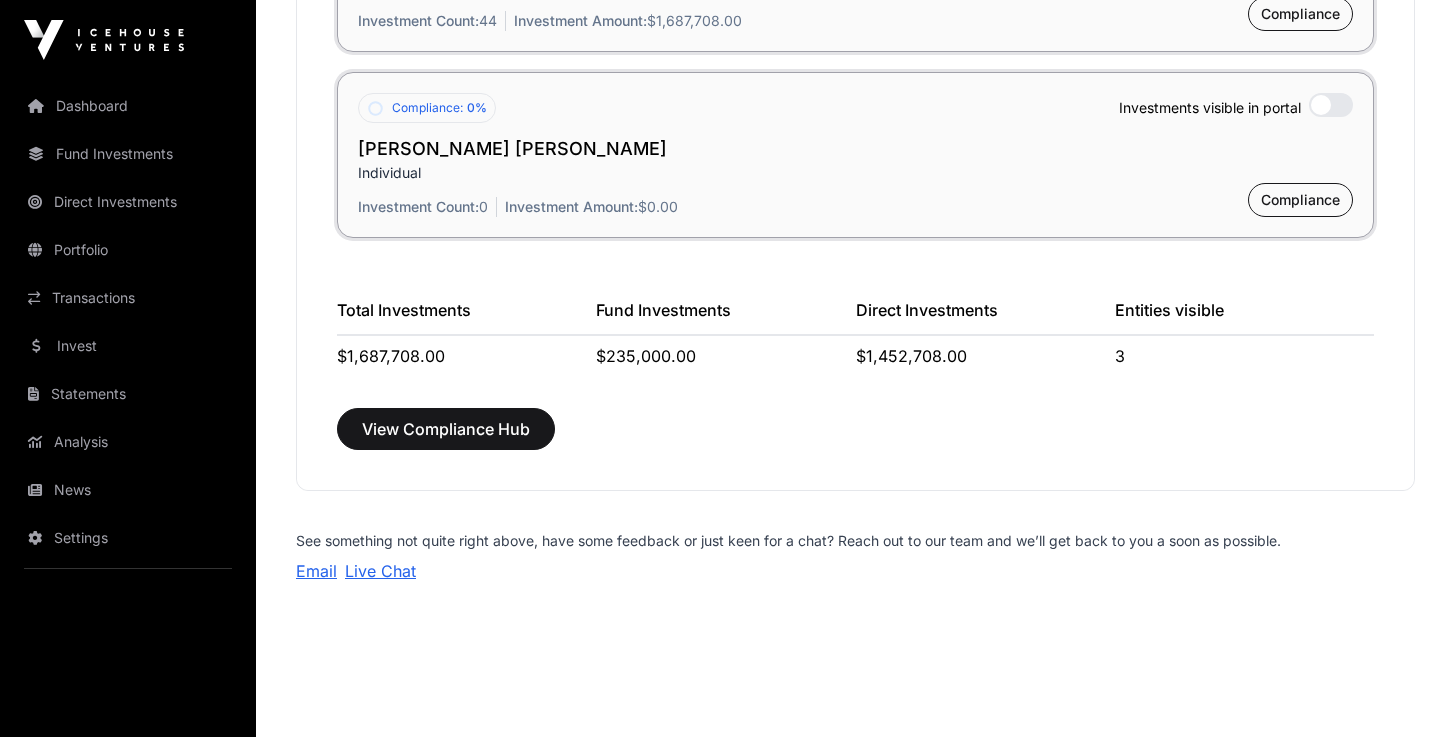 scroll, scrollTop: 2061, scrollLeft: 0, axis: vertical 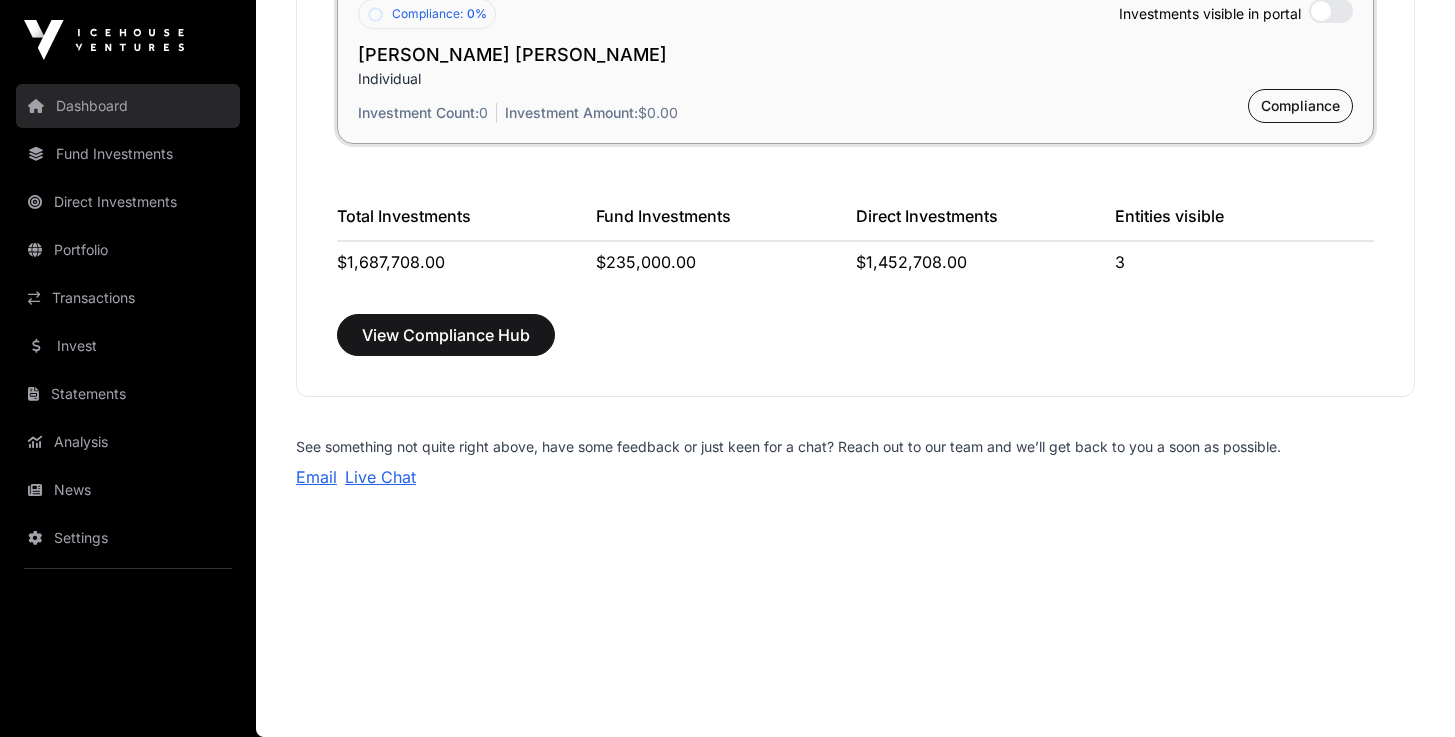 click on "Dashboard" 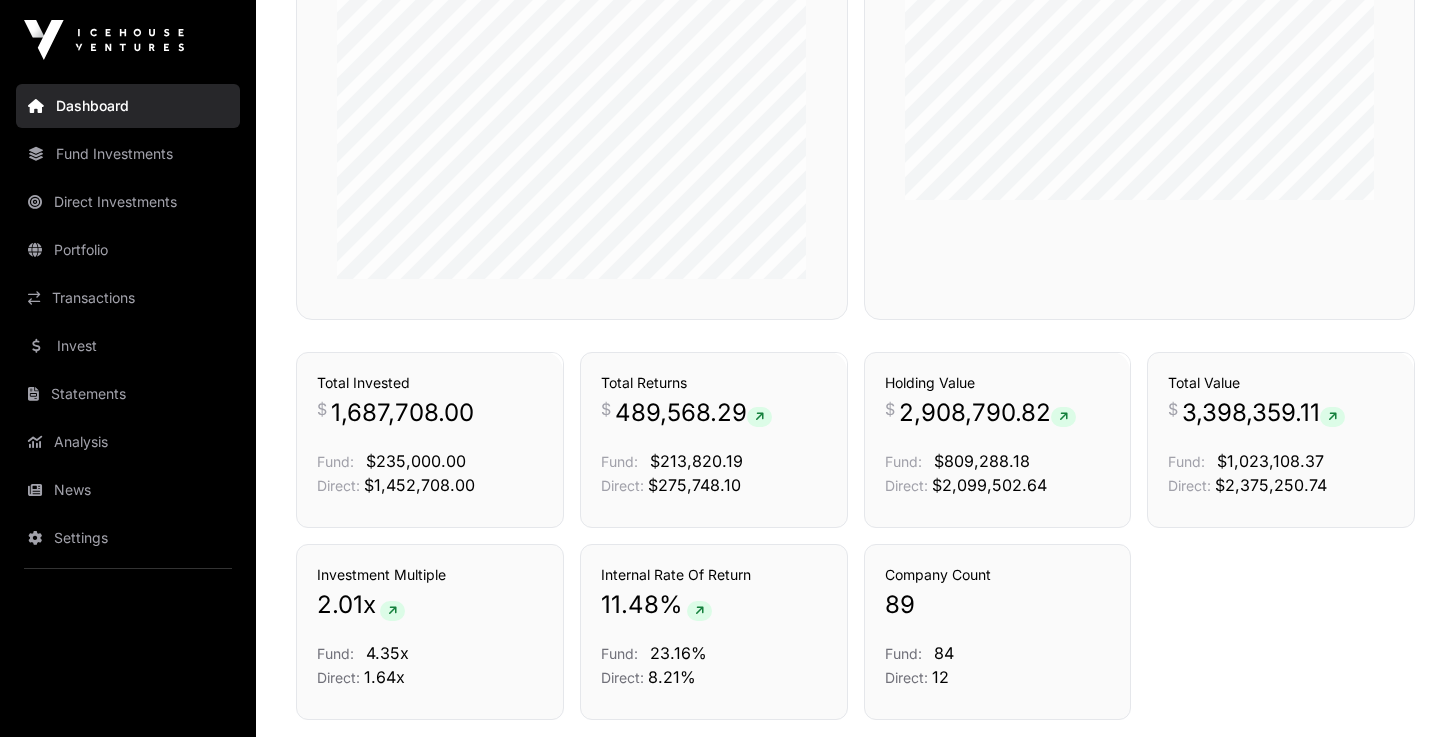 scroll, scrollTop: 1209, scrollLeft: 0, axis: vertical 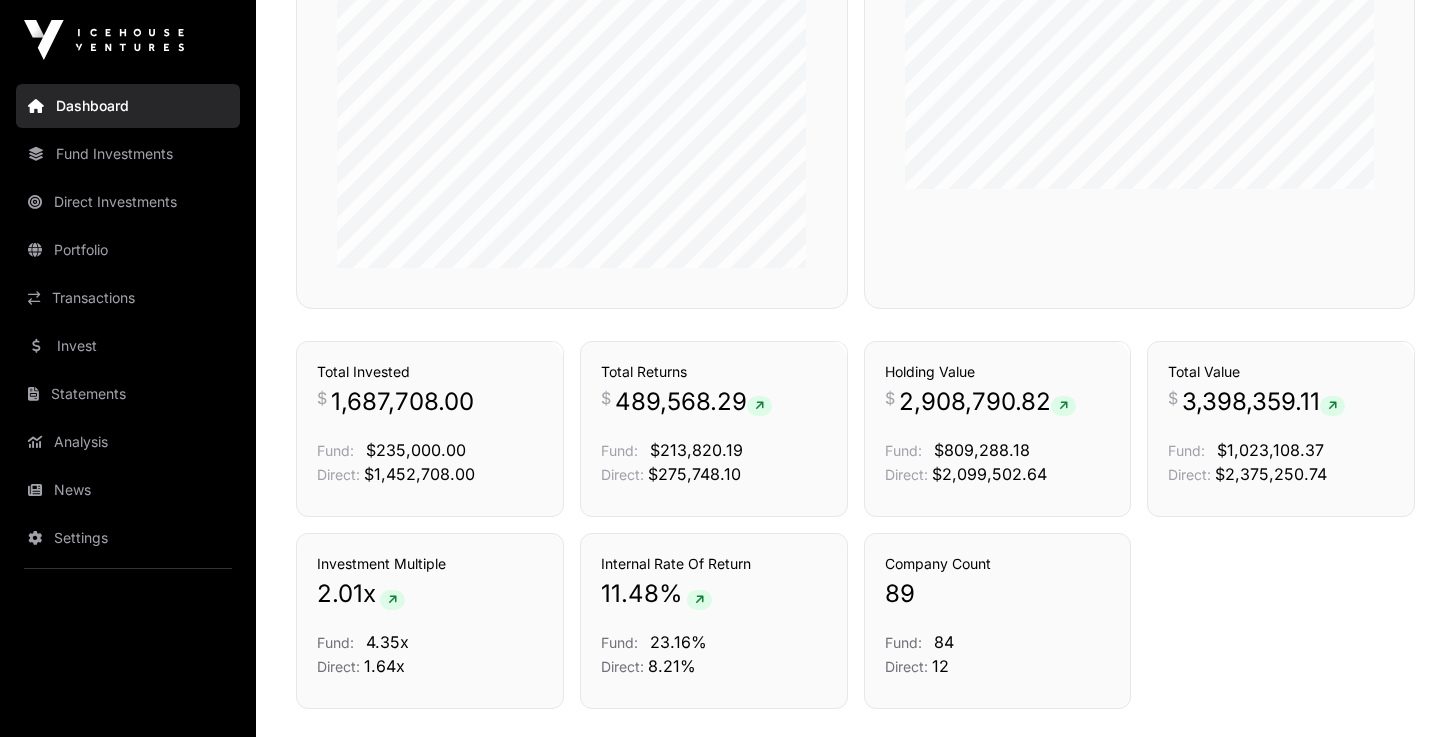 click on "Demo Day 2025  Several startups participated in Demo Day 2025. Their capital raises may be at different stages of discussion,   due diligence, negotiation or active raising.  View Demo Day 2025 Offers  Dashboard  Welcome to your Icehouse Ventures Investor Portal.  Investment Performance   A summary of your investment performance over time.   Funds   Fund Investments   A summary of your fund allocations   Companies   Company Sectors   A summary of your industry allocations   Transactions   Total Invested  $ 1,687,708.00 Fund: $235,000.00 Direct: $1,452,708.00  Transactions   Total Returns  $ 489,568.29  Fund: $213,820.19 Direct: $275,748.10  Holdings   Holding Value  $ 2,908,790.82  Fund: $809,288.18 Direct: $2,099,502.64  Holdings   Total Value  $ 3,398,359.11  Fund: $1,023,108.37 Direct: $2,375,250.74  Investment Multiple  2.01 x Fund: 4.35x Direct: 1.64x  Internal Rate Of Return  11.48 % Fund: 23.16% Direct: 8.21%  Company Count  89 Fund: 84 Direct: 12 Total Invested c $1,687,708.00  Direct $1,452,708.00 89" 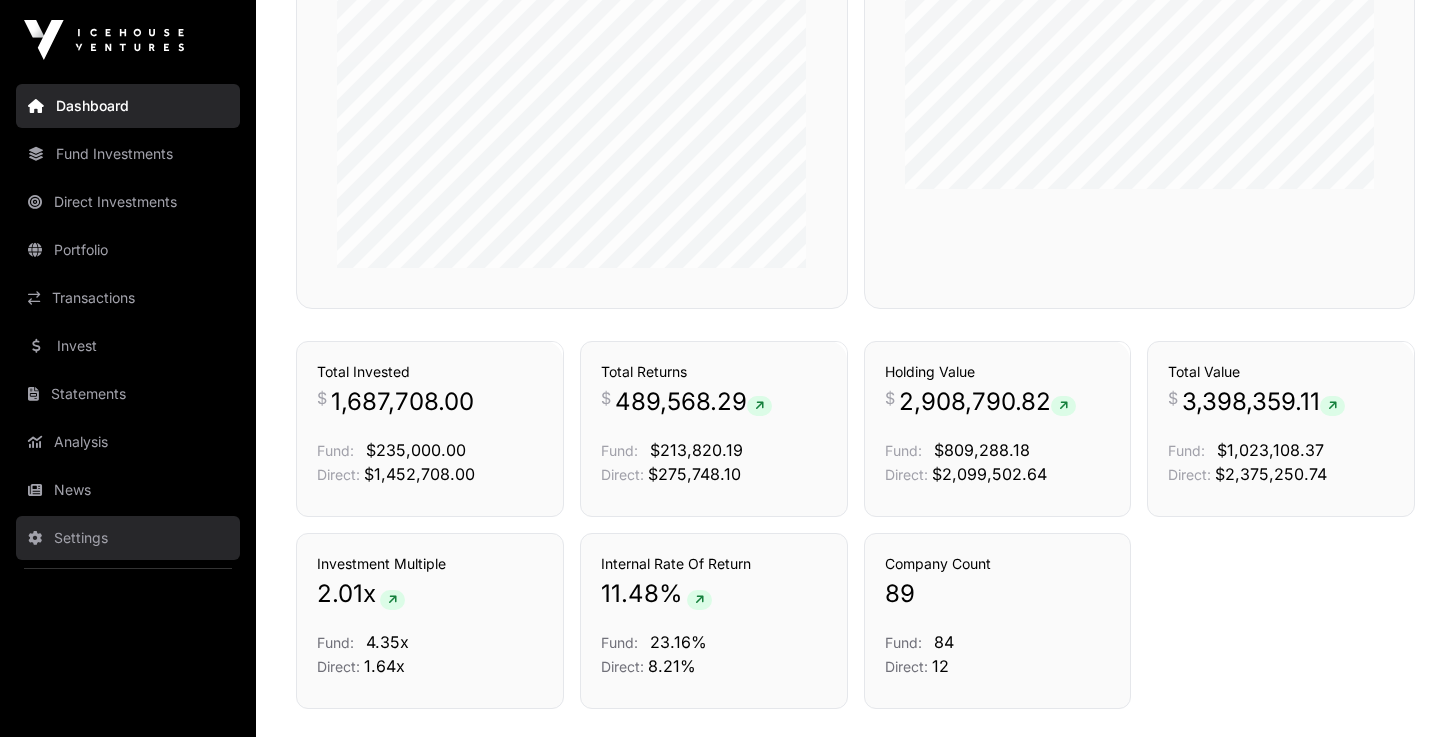 click on "Settings" 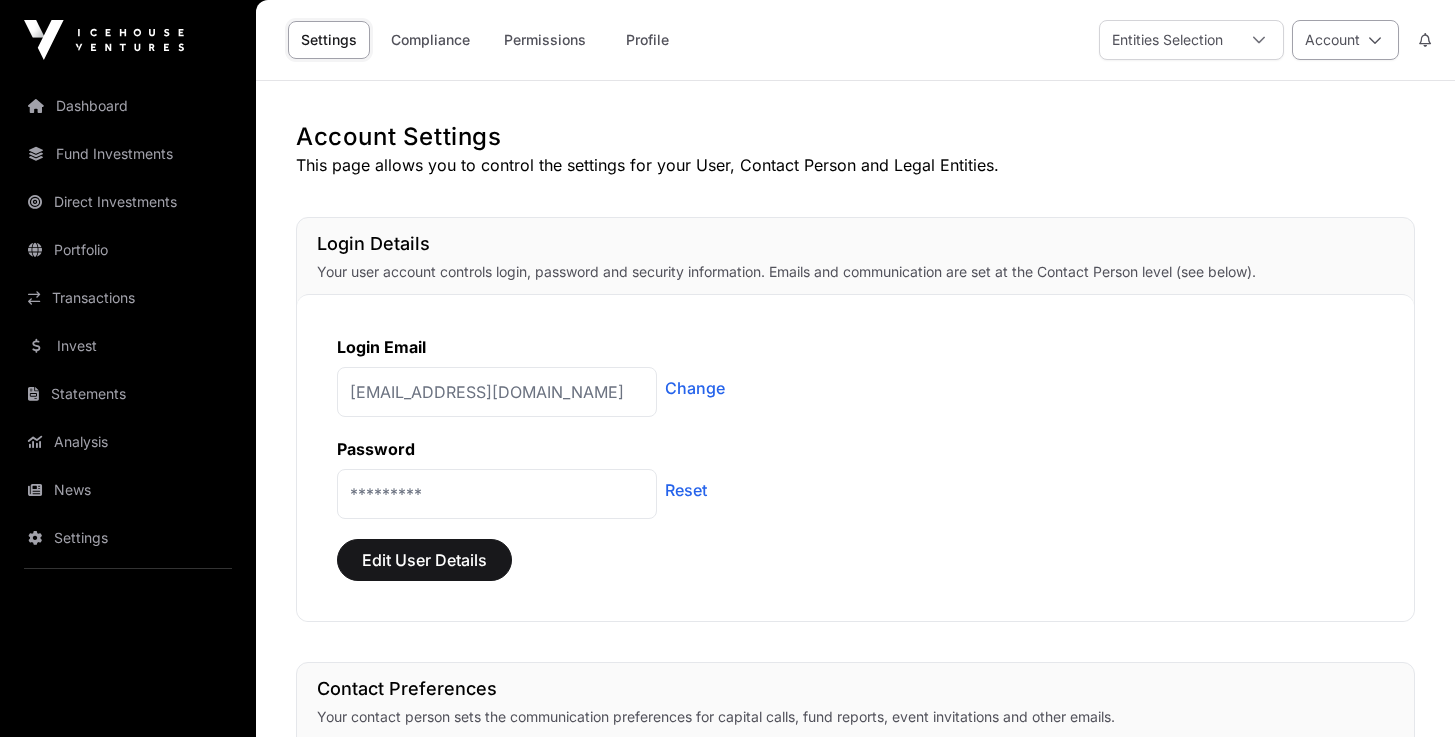 click on "Account" 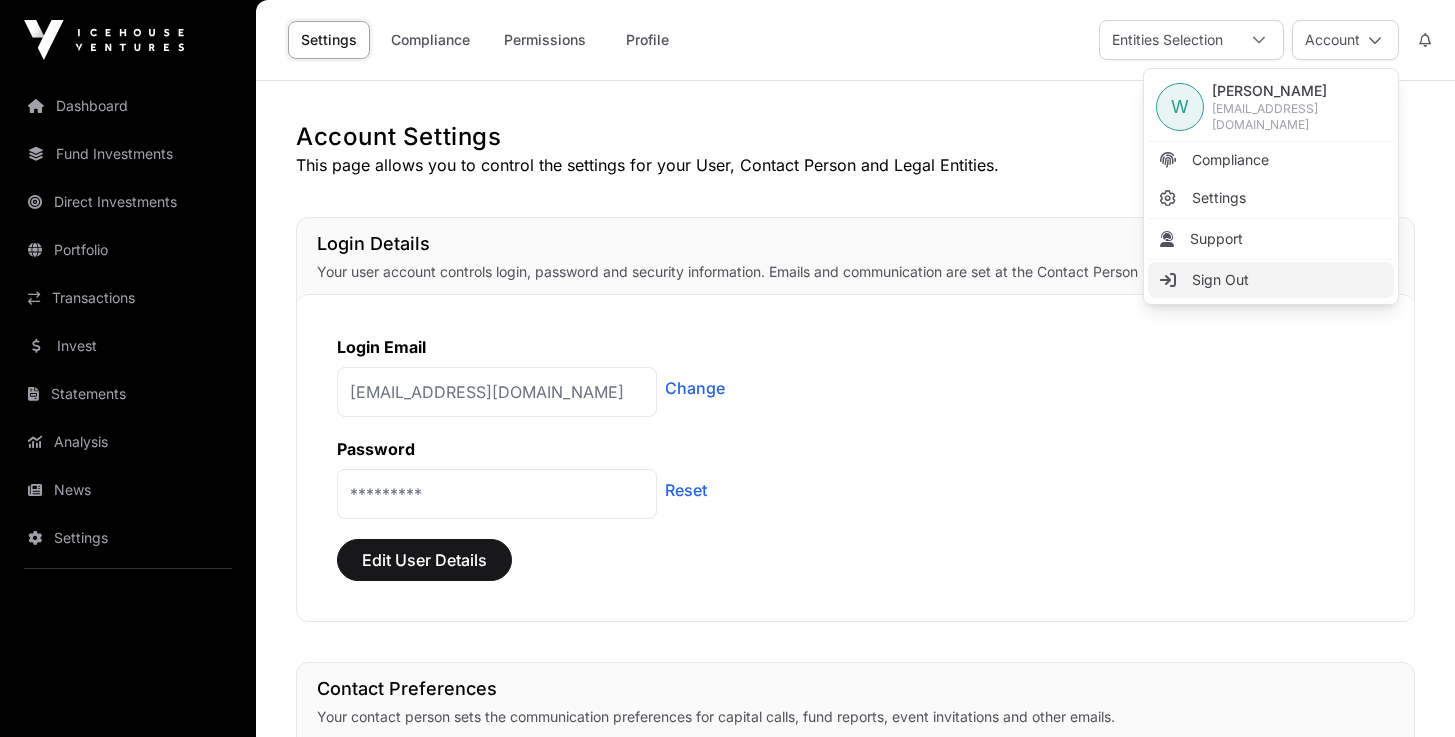 click on "Sign Out" at bounding box center (1220, 280) 